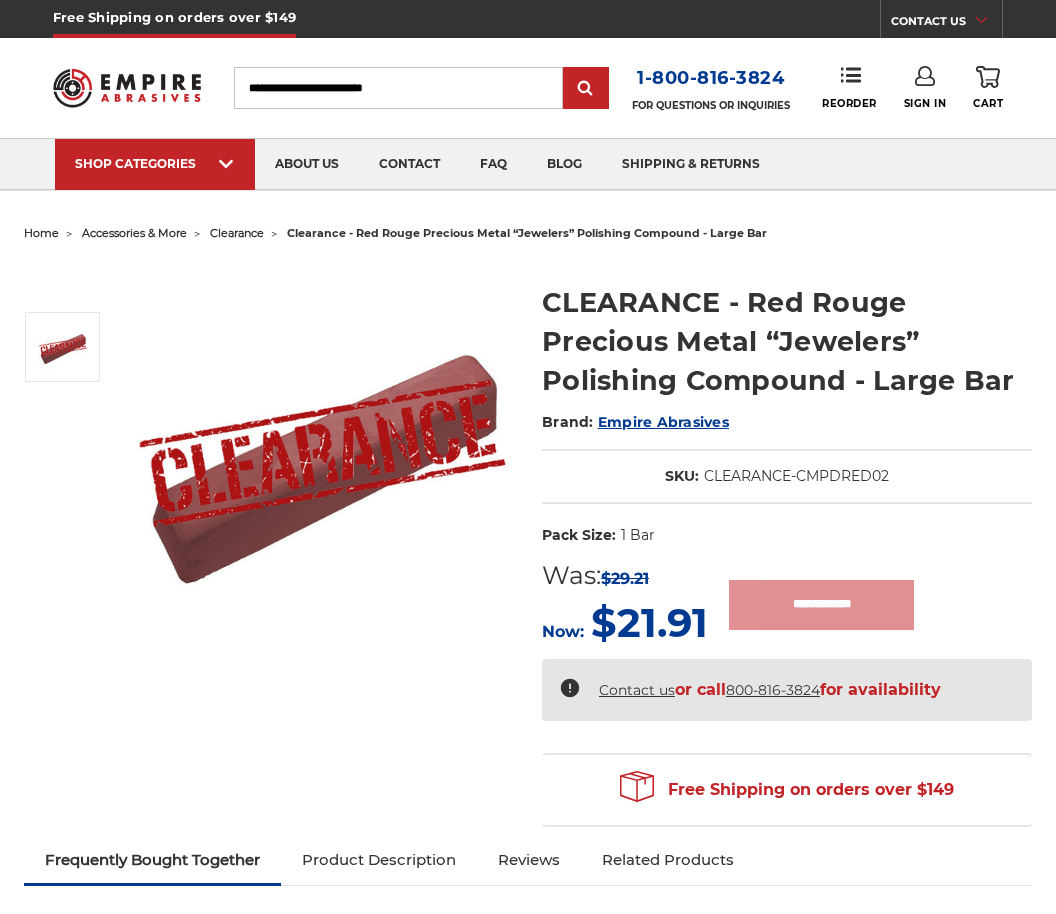 scroll, scrollTop: 0, scrollLeft: 0, axis: both 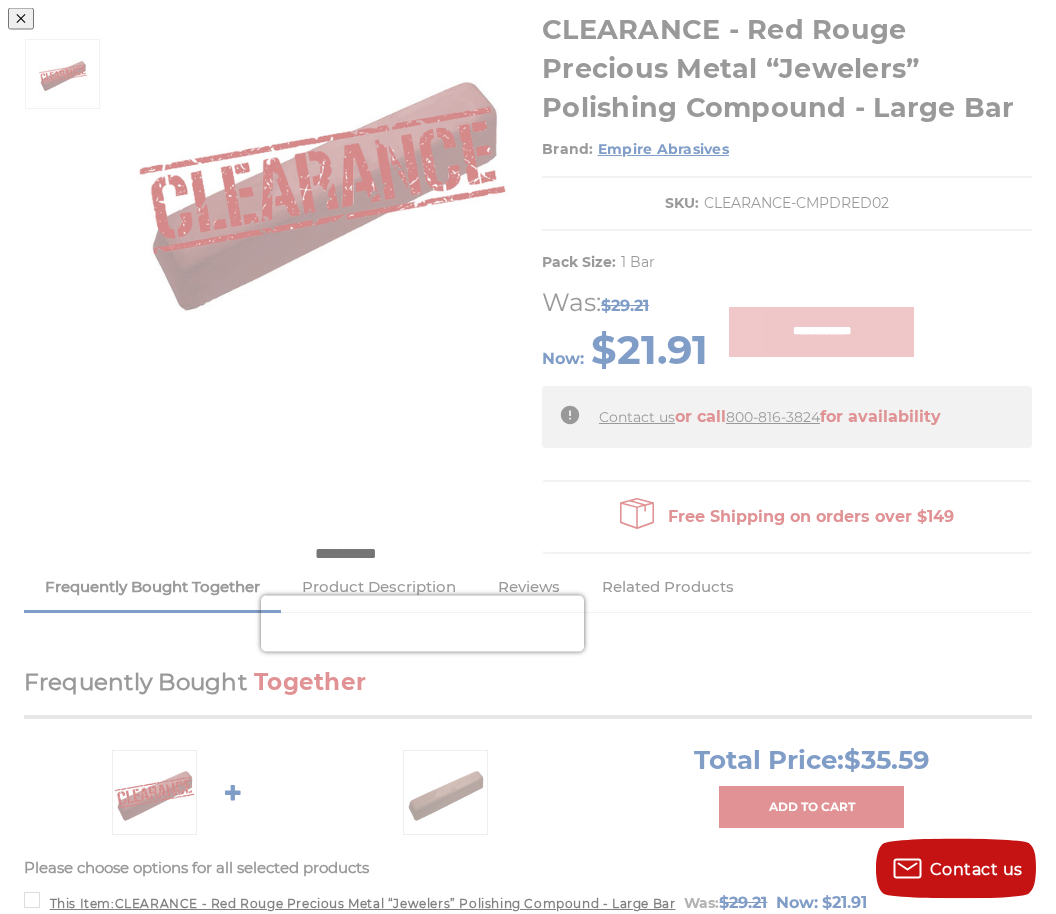 click at bounding box center [528, 263] 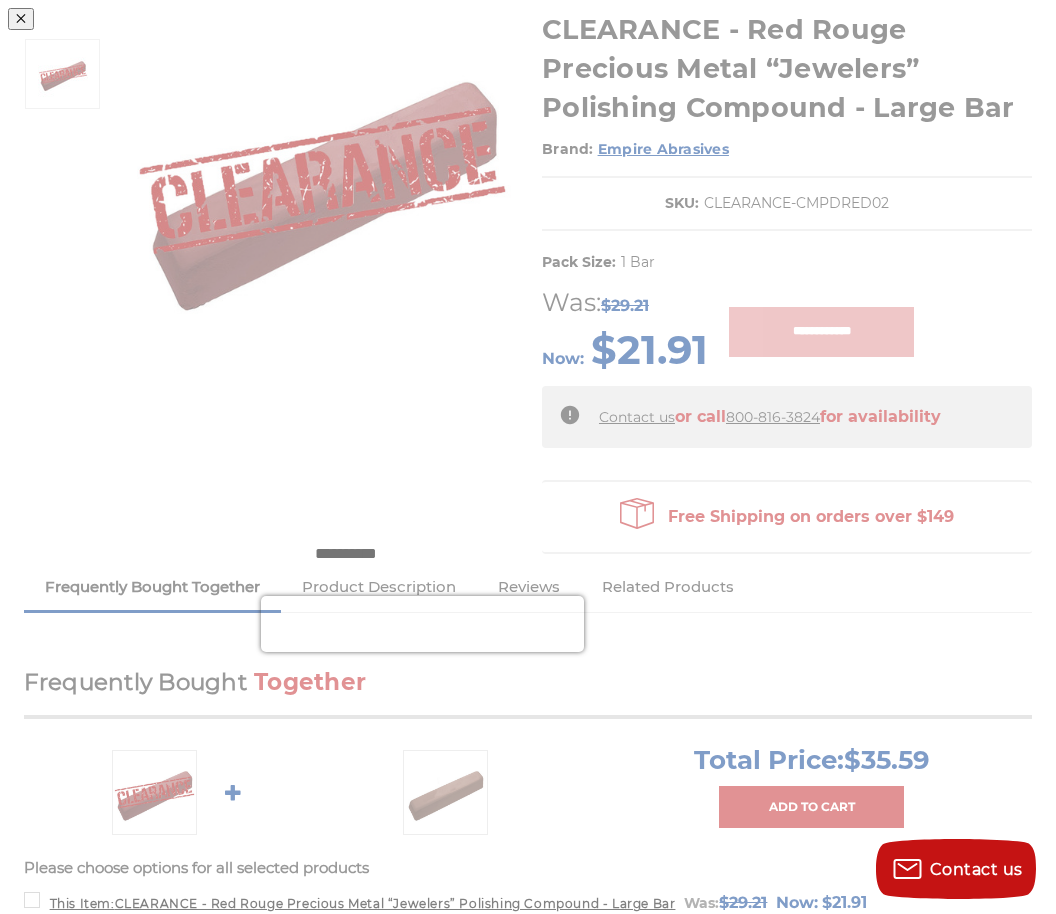 click at bounding box center (795, 331) 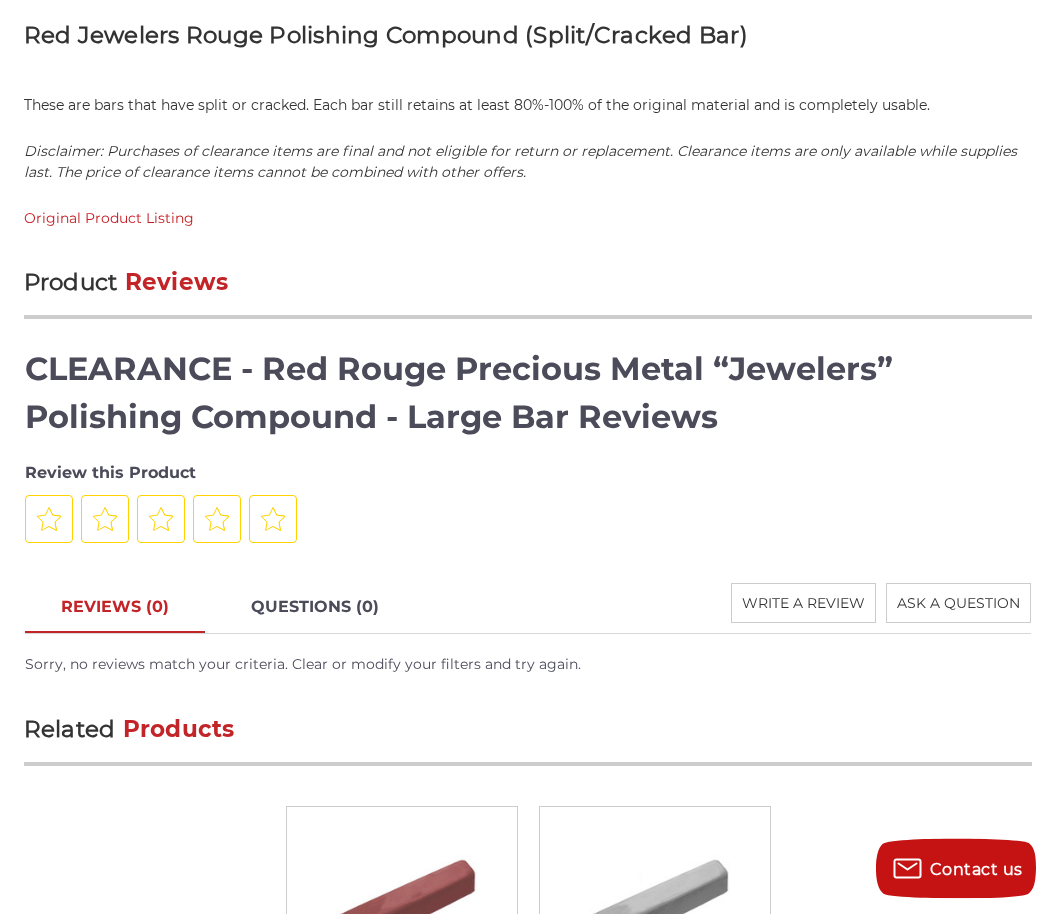 scroll, scrollTop: 1340, scrollLeft: 0, axis: vertical 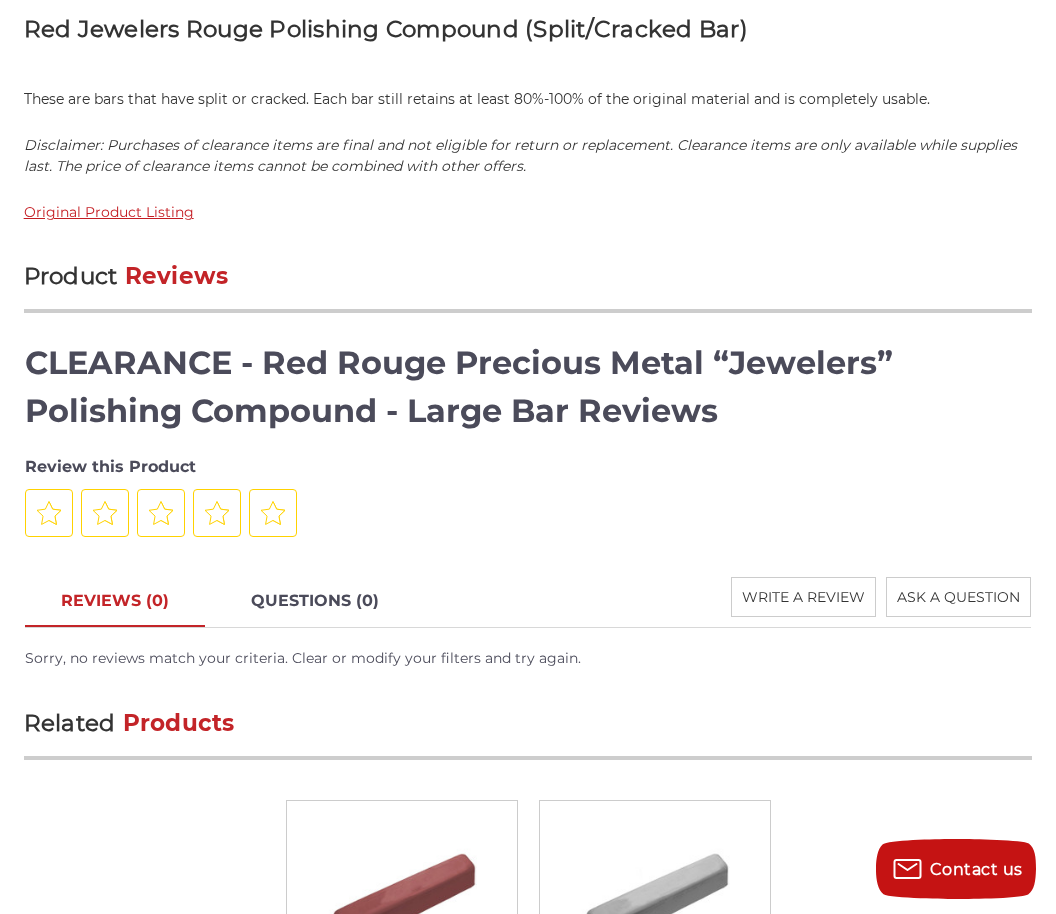 click on "Original Product Listing" at bounding box center [109, 212] 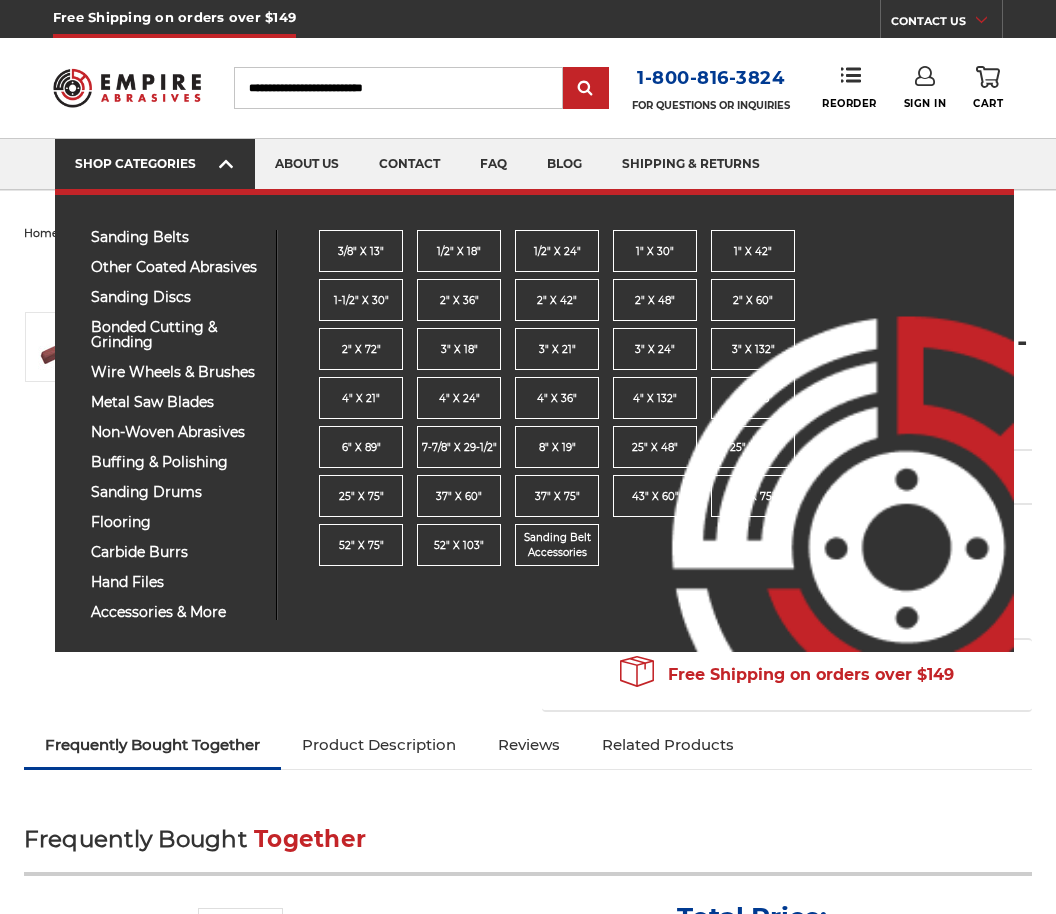 scroll, scrollTop: 0, scrollLeft: 0, axis: both 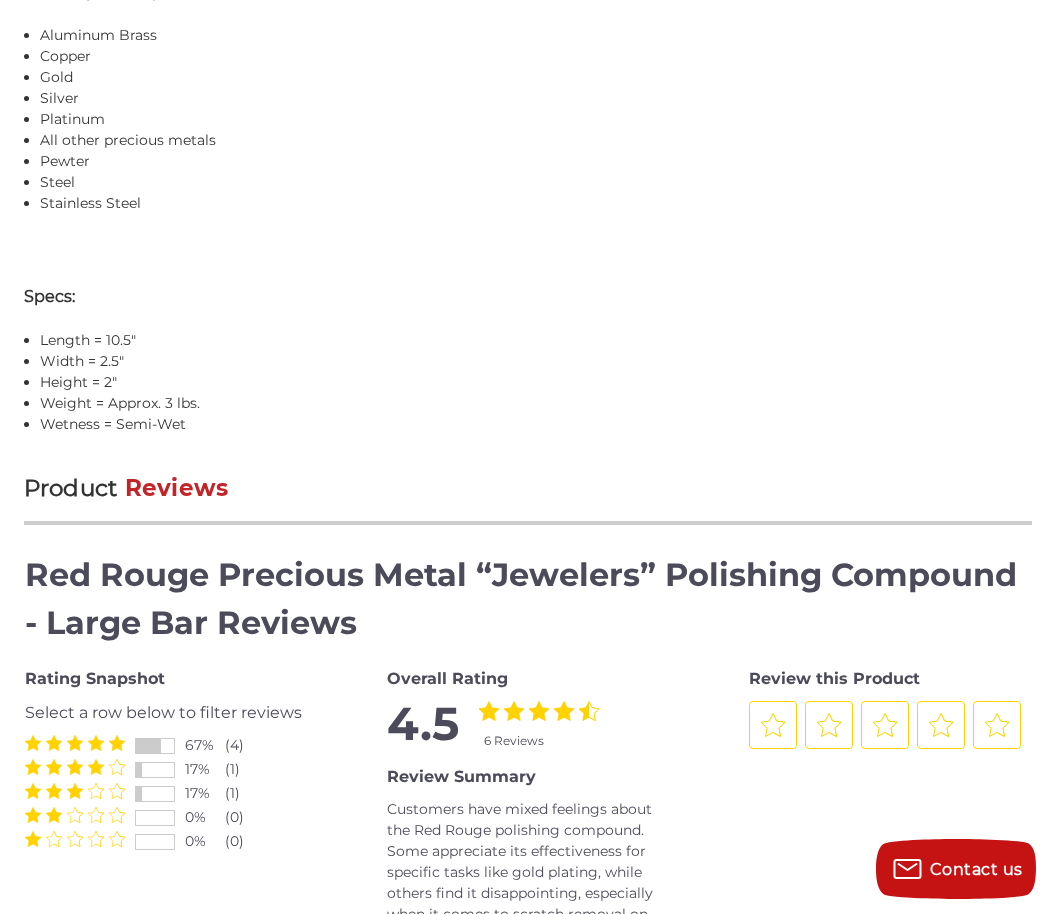 click at bounding box center [139, 794] 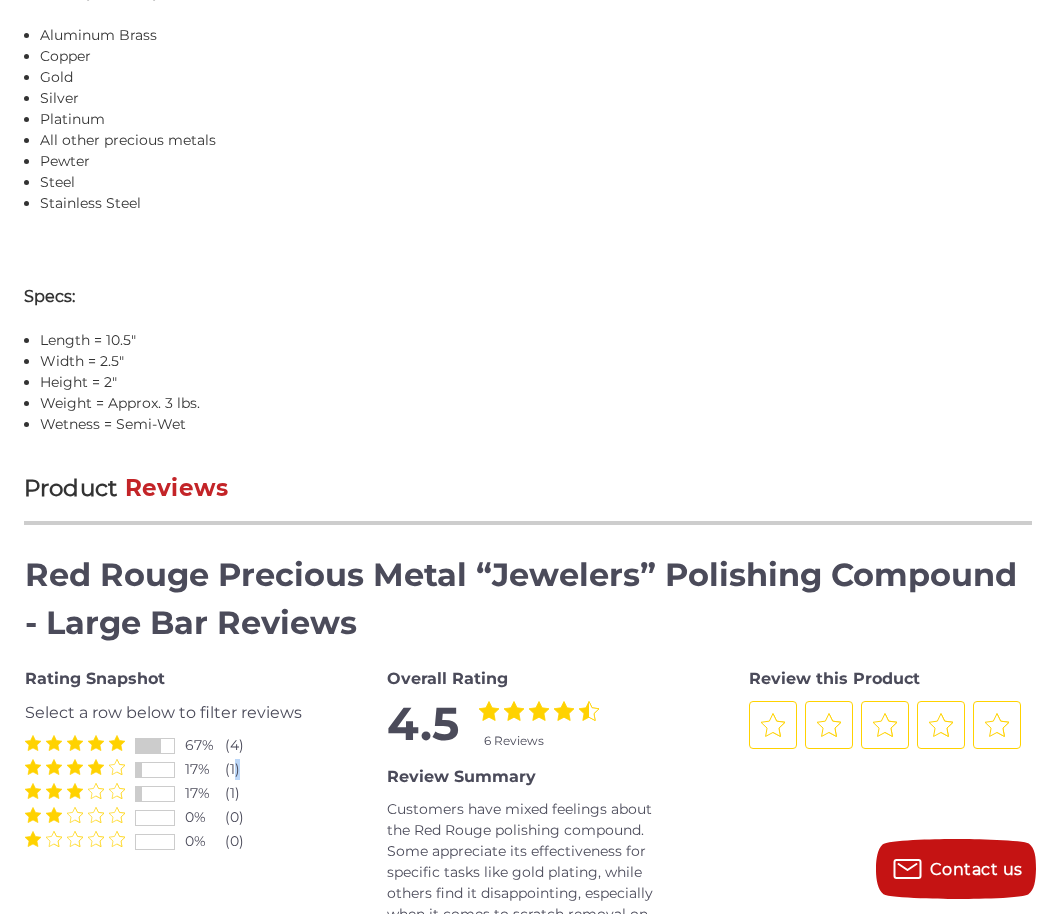 click at bounding box center (139, 794) 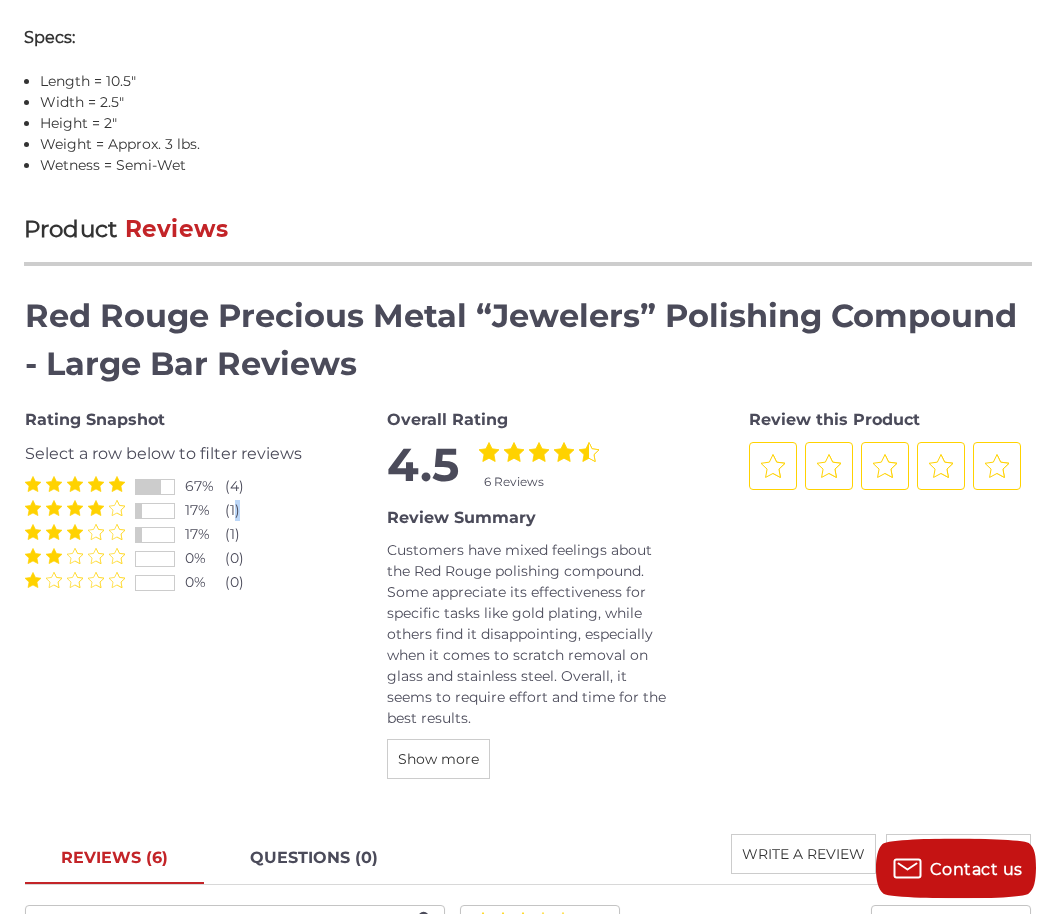 scroll, scrollTop: 2226, scrollLeft: 0, axis: vertical 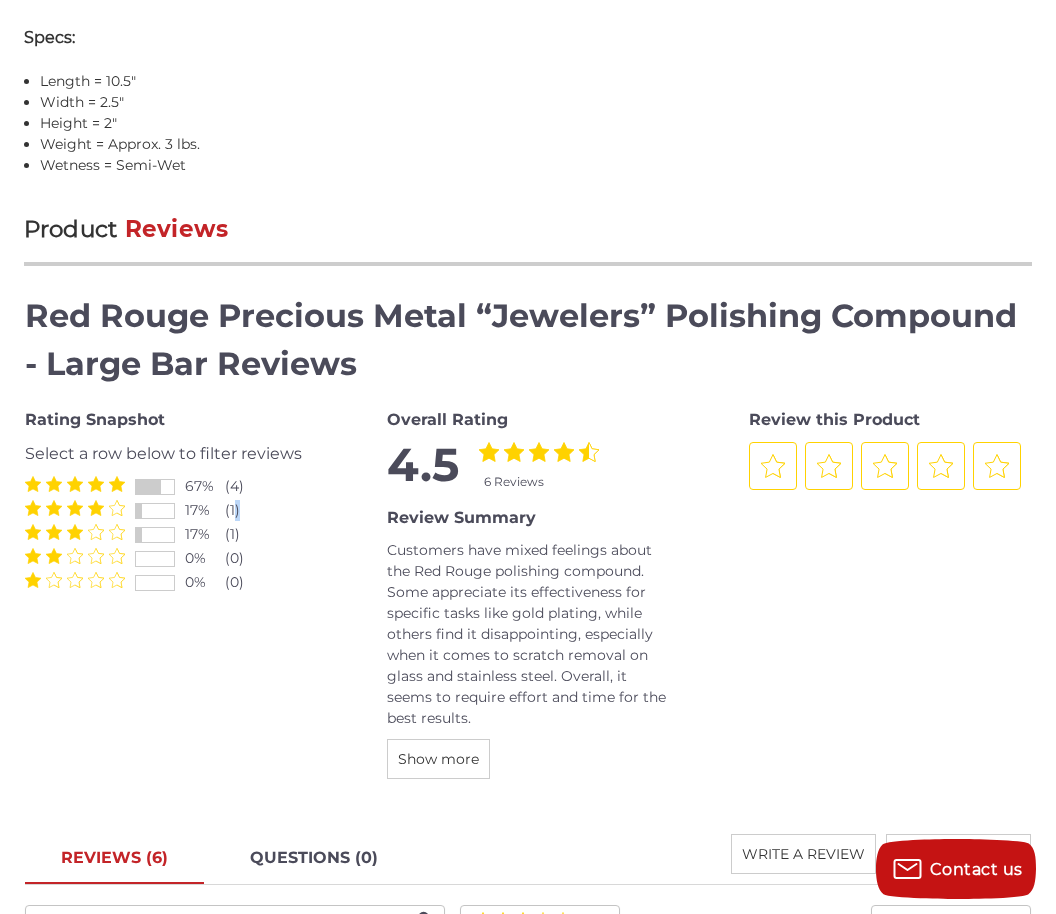 click 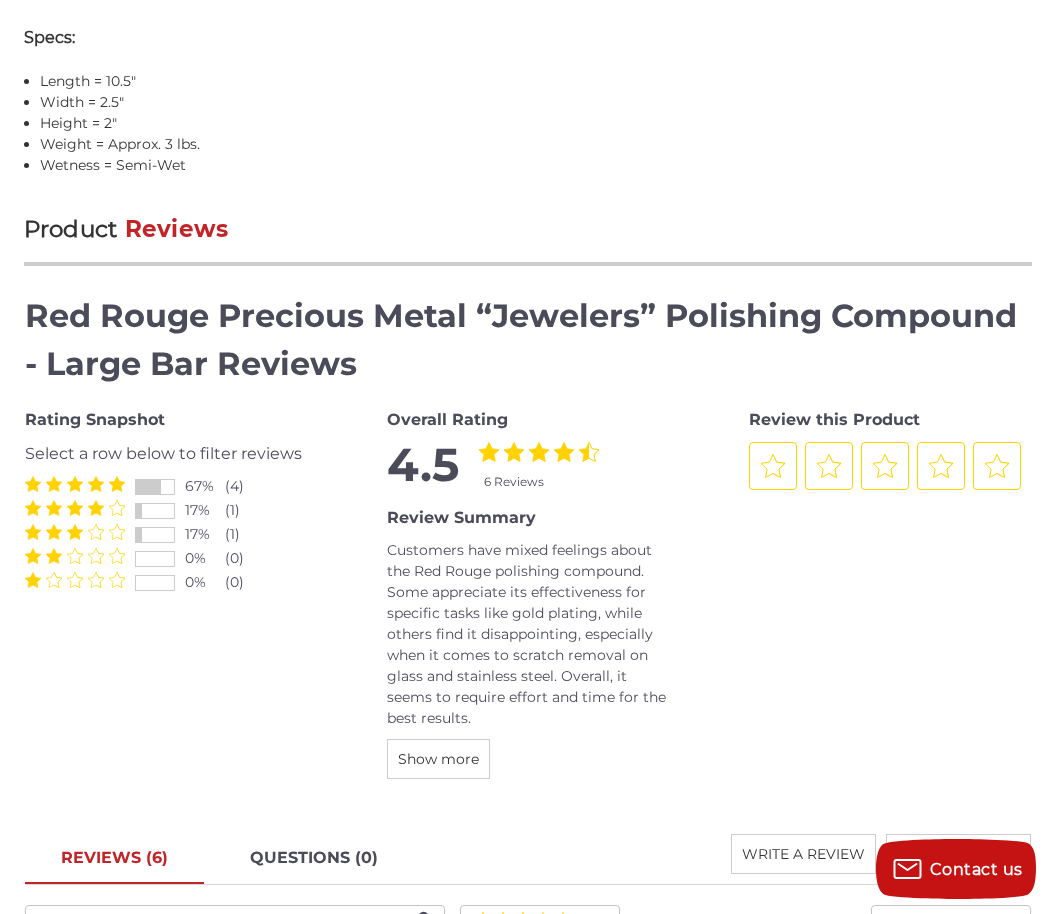 click 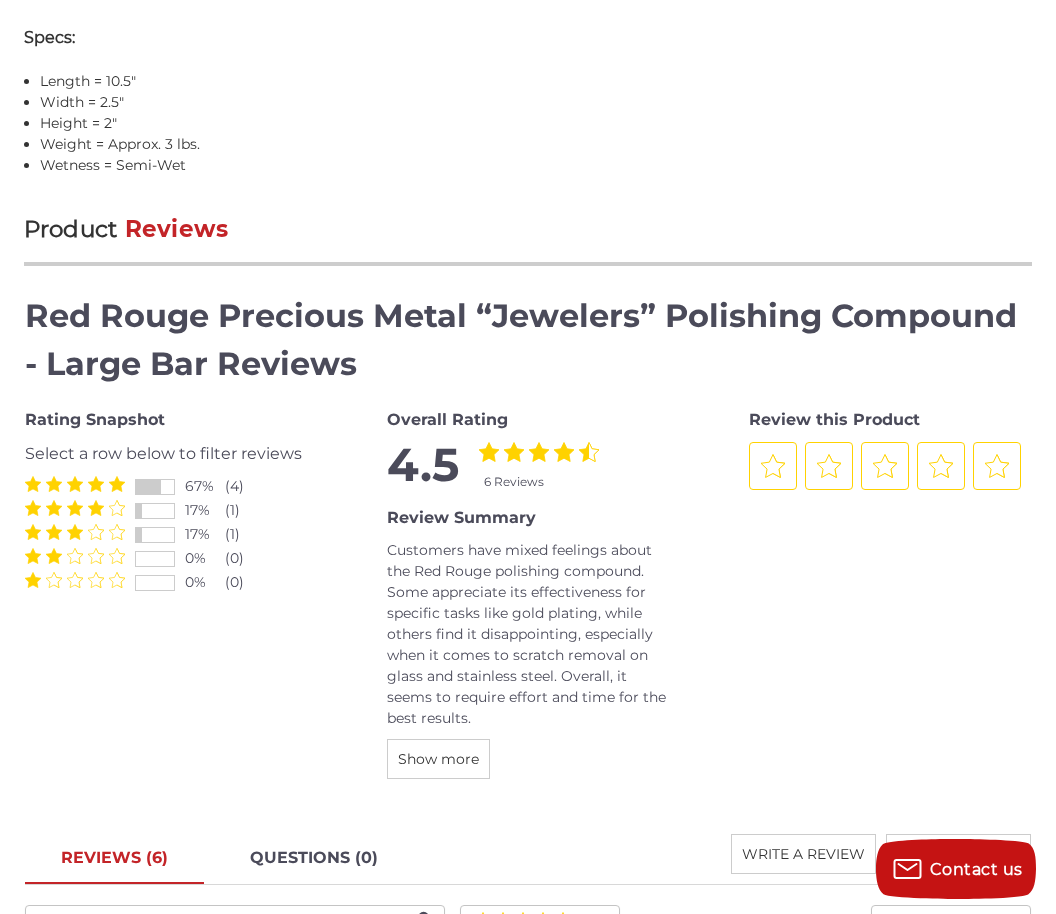 click at bounding box center [148, 487] 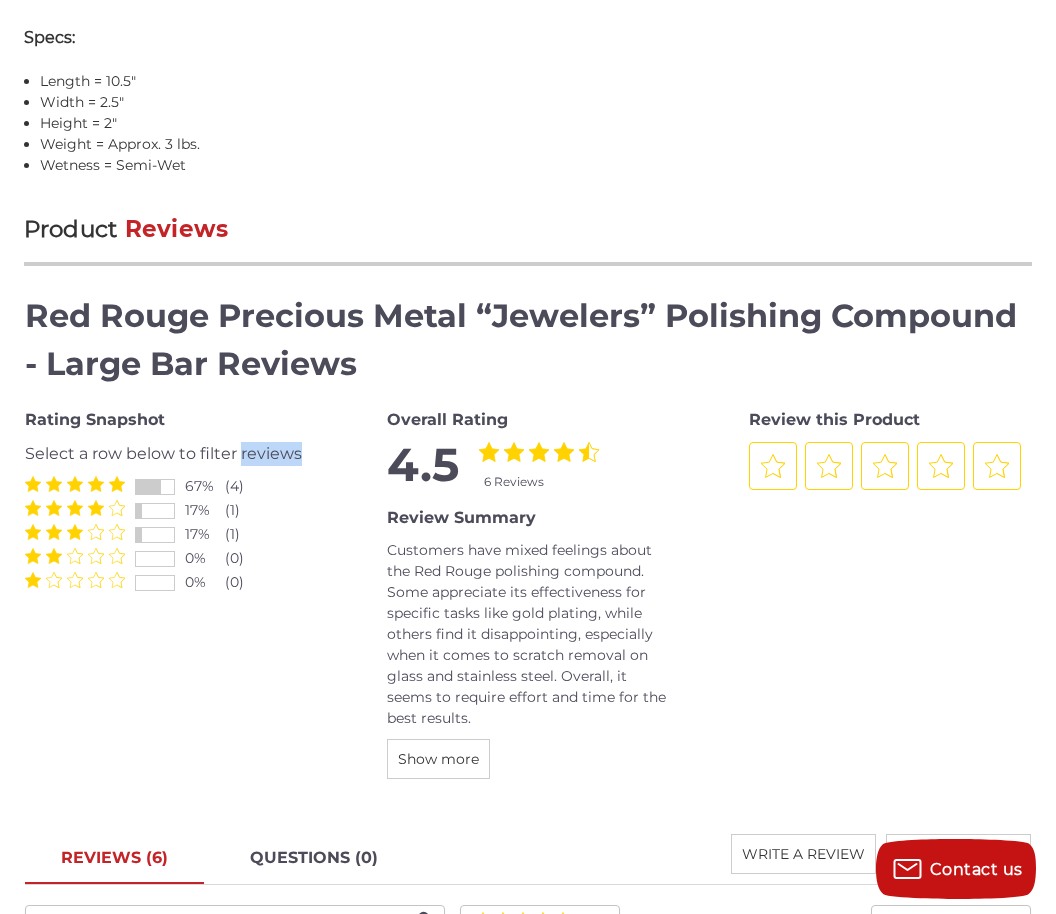 click on "67%   (4)" 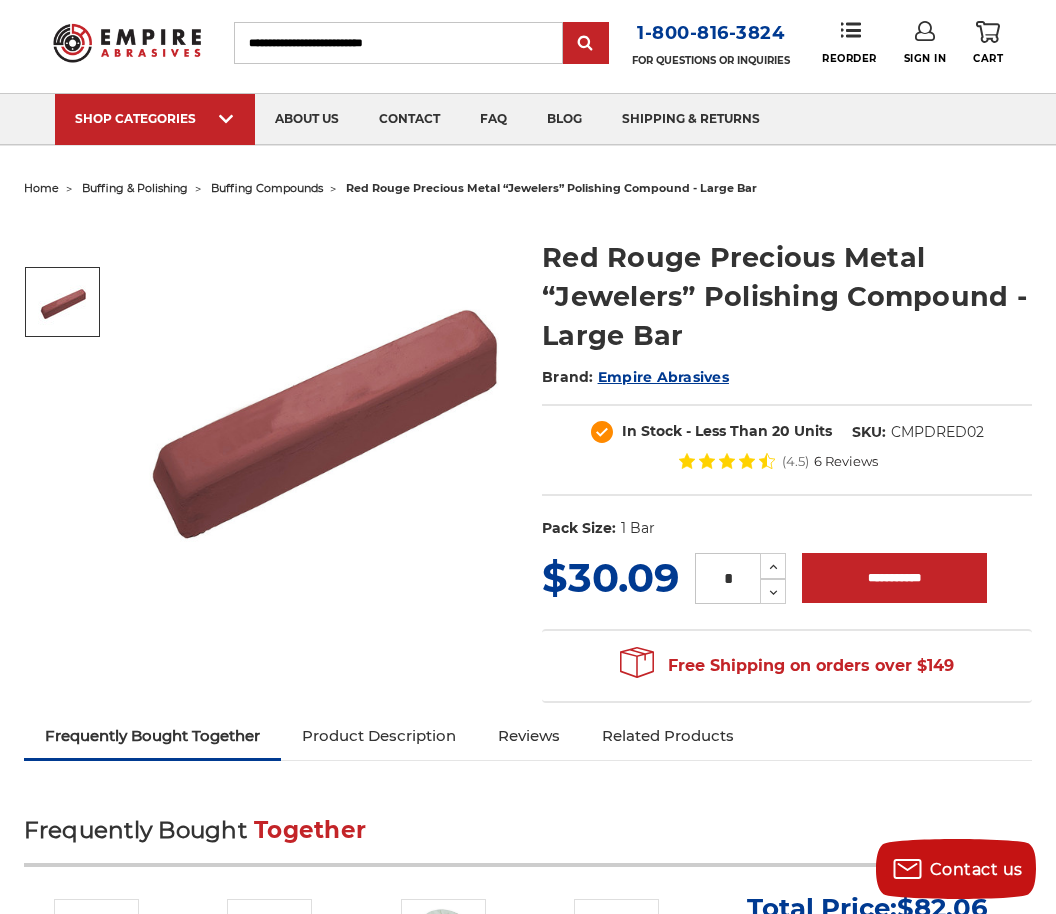 scroll, scrollTop: 0, scrollLeft: 0, axis: both 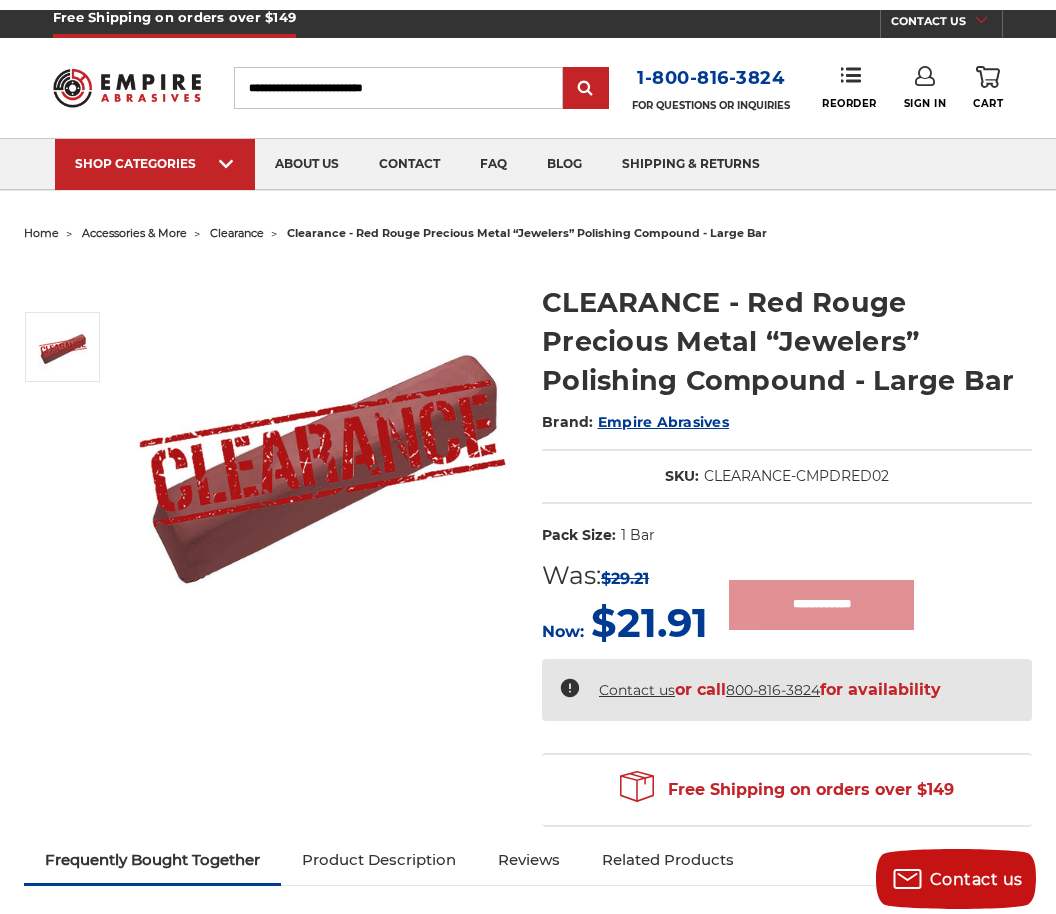 drag, startPoint x: 45, startPoint y: 0, endPoint x: 313, endPoint y: 211, distance: 341.09384 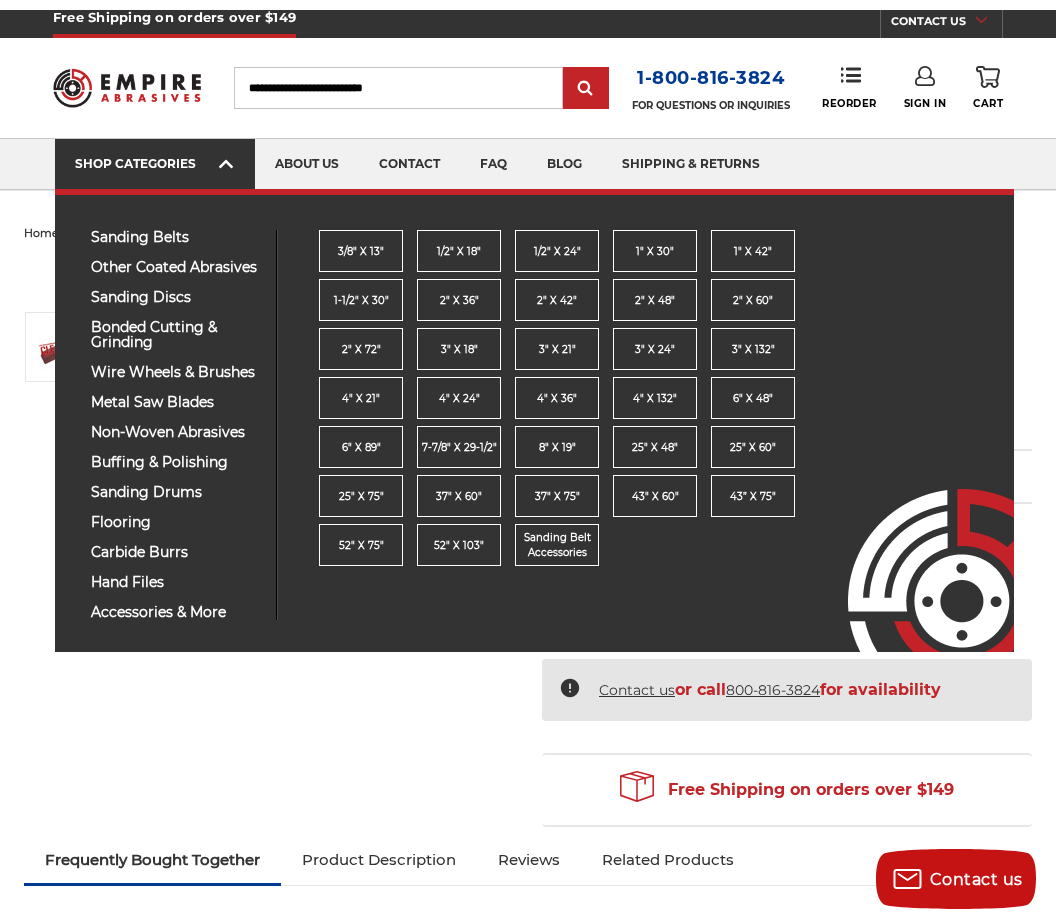 scroll, scrollTop: 0, scrollLeft: 0, axis: both 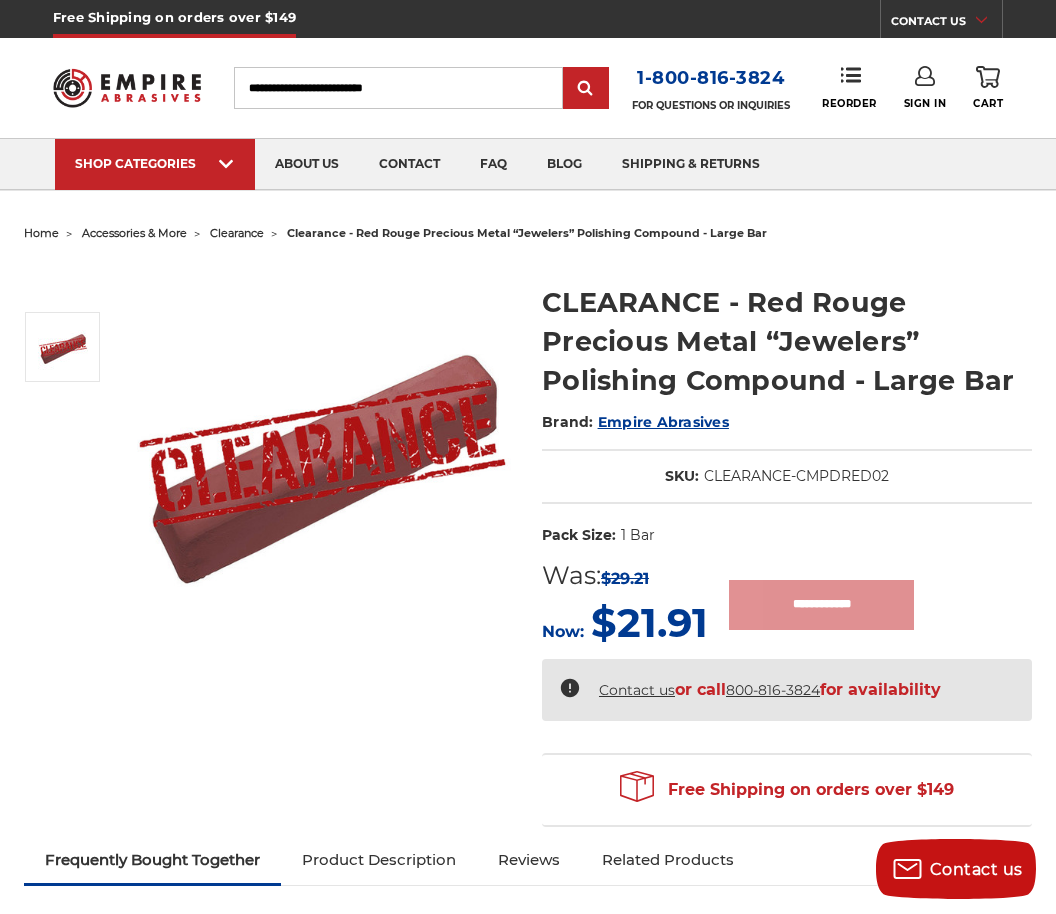 click on "accessories & more" at bounding box center (134, 233) 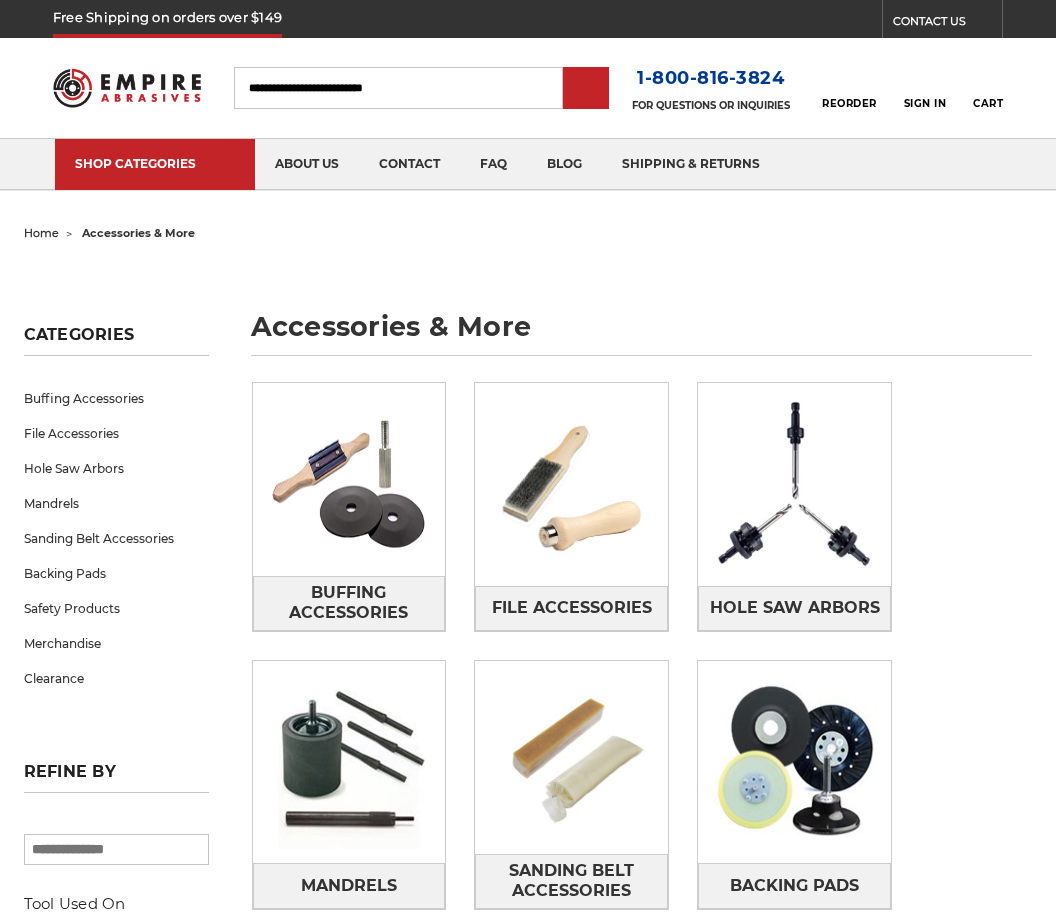 scroll, scrollTop: 0, scrollLeft: 0, axis: both 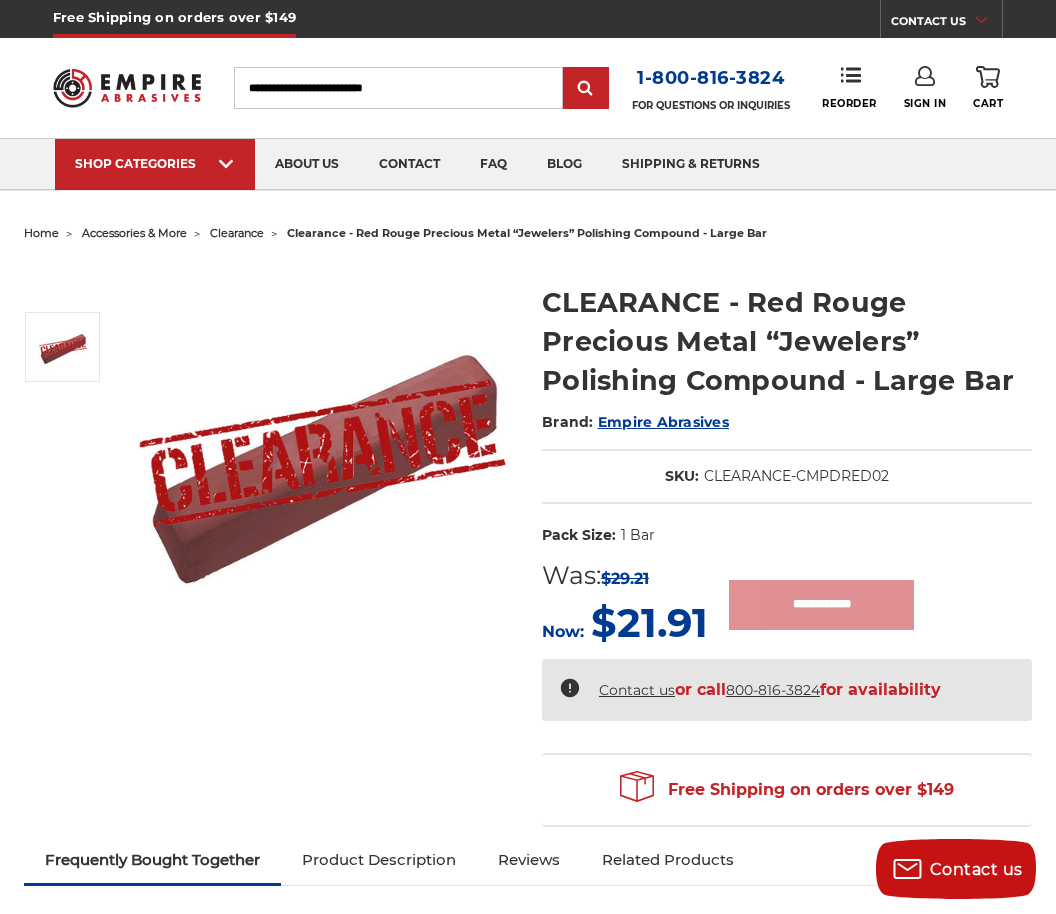 drag, startPoint x: 0, startPoint y: 0, endPoint x: 300, endPoint y: 287, distance: 415.17346 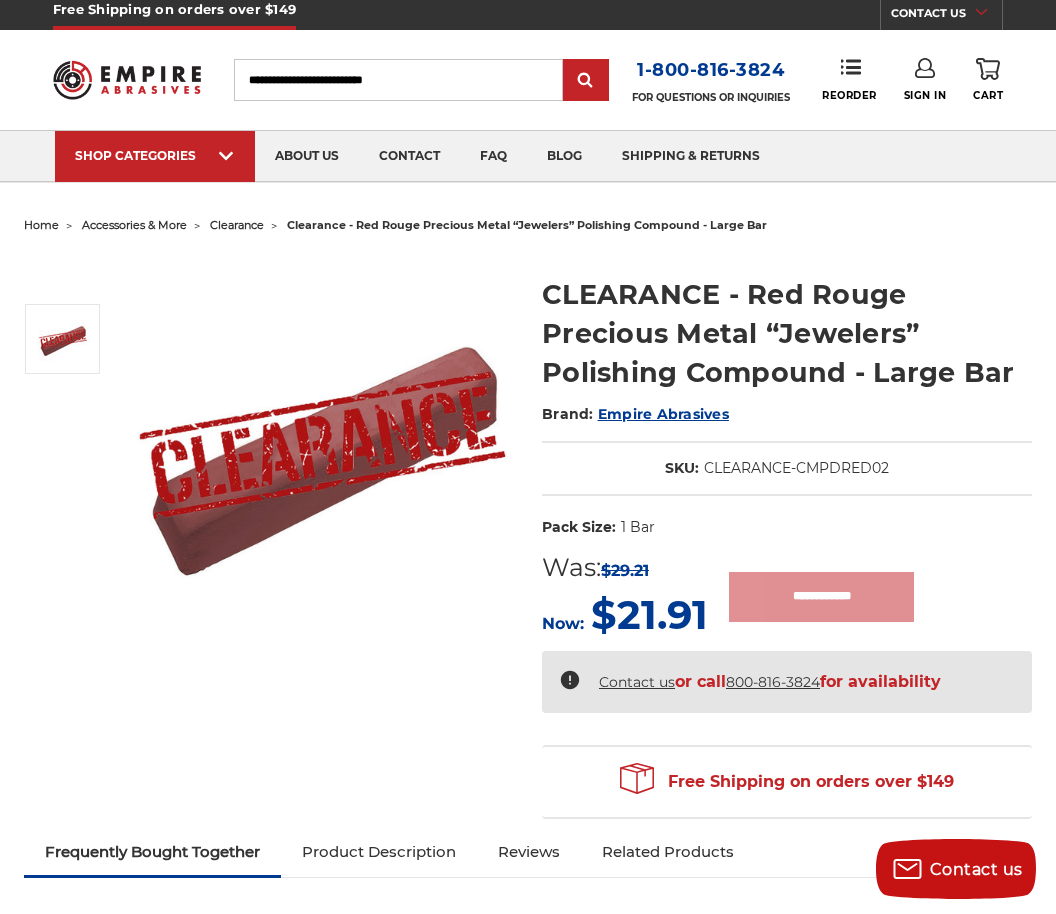scroll, scrollTop: 10, scrollLeft: 0, axis: vertical 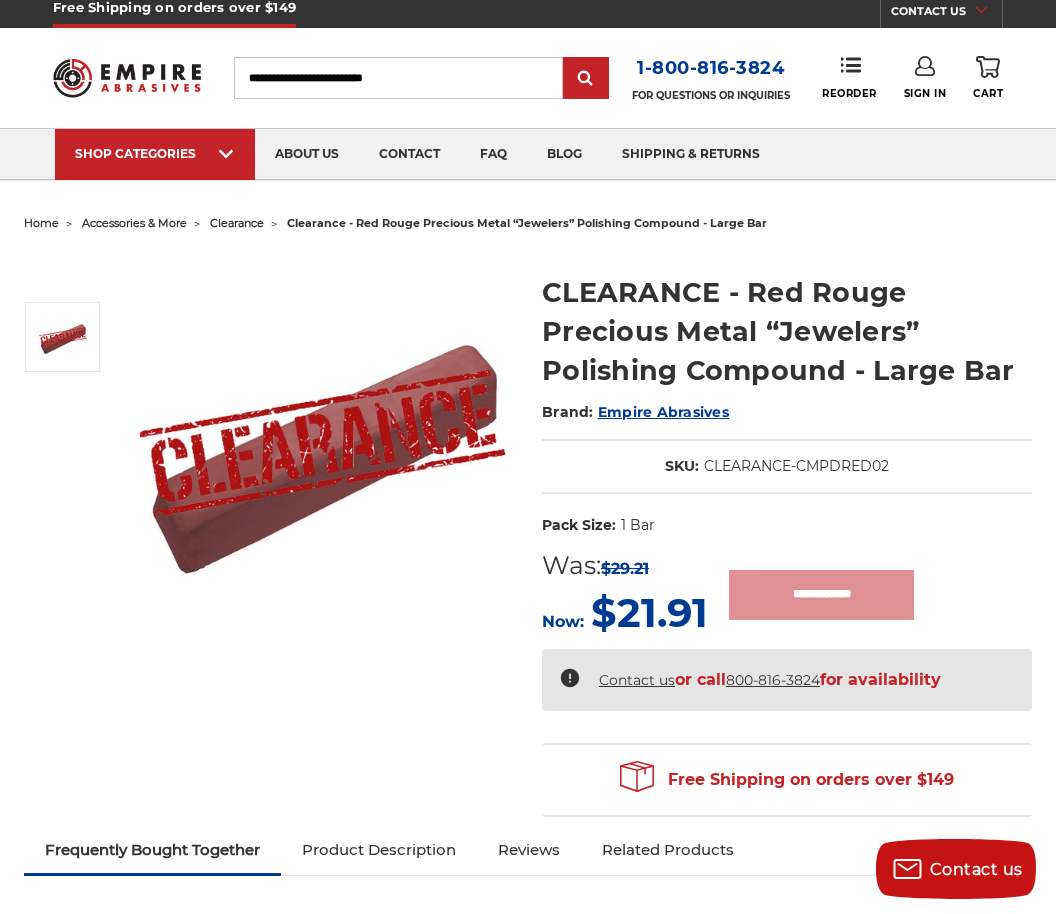 click on "home" at bounding box center [41, 223] 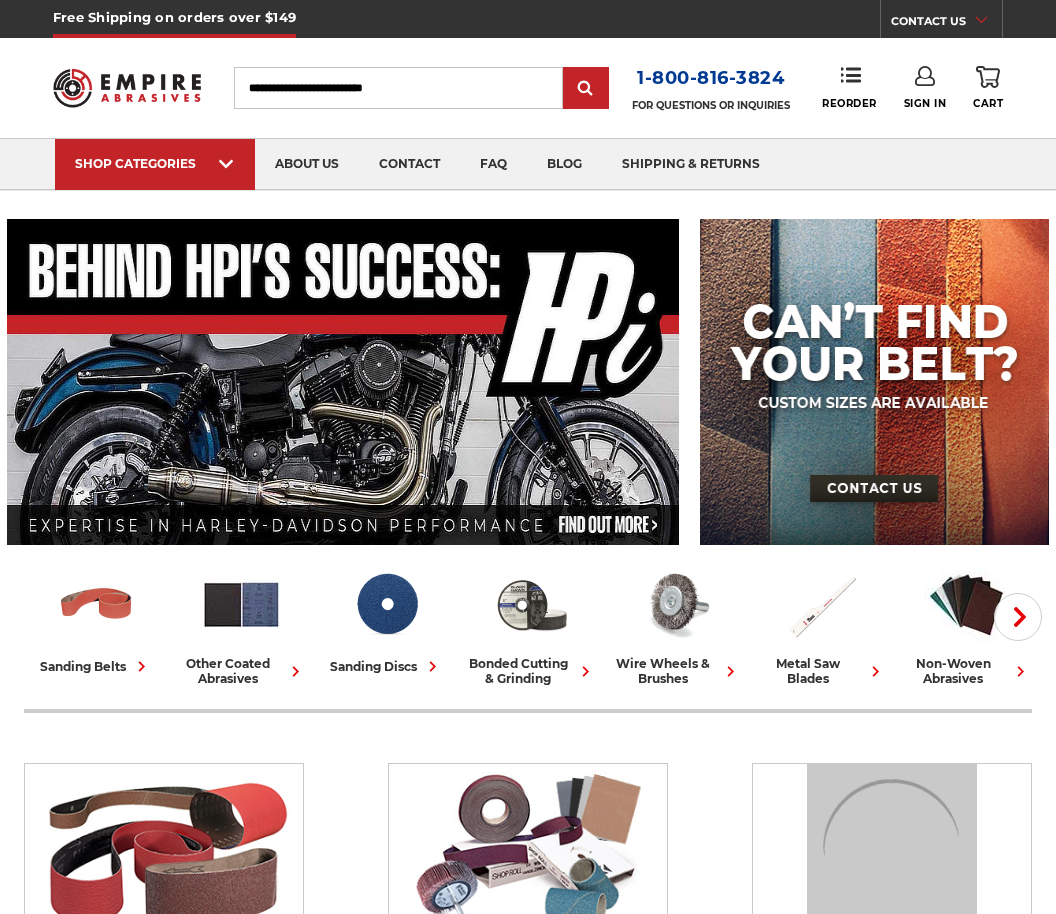 scroll, scrollTop: 0, scrollLeft: 0, axis: both 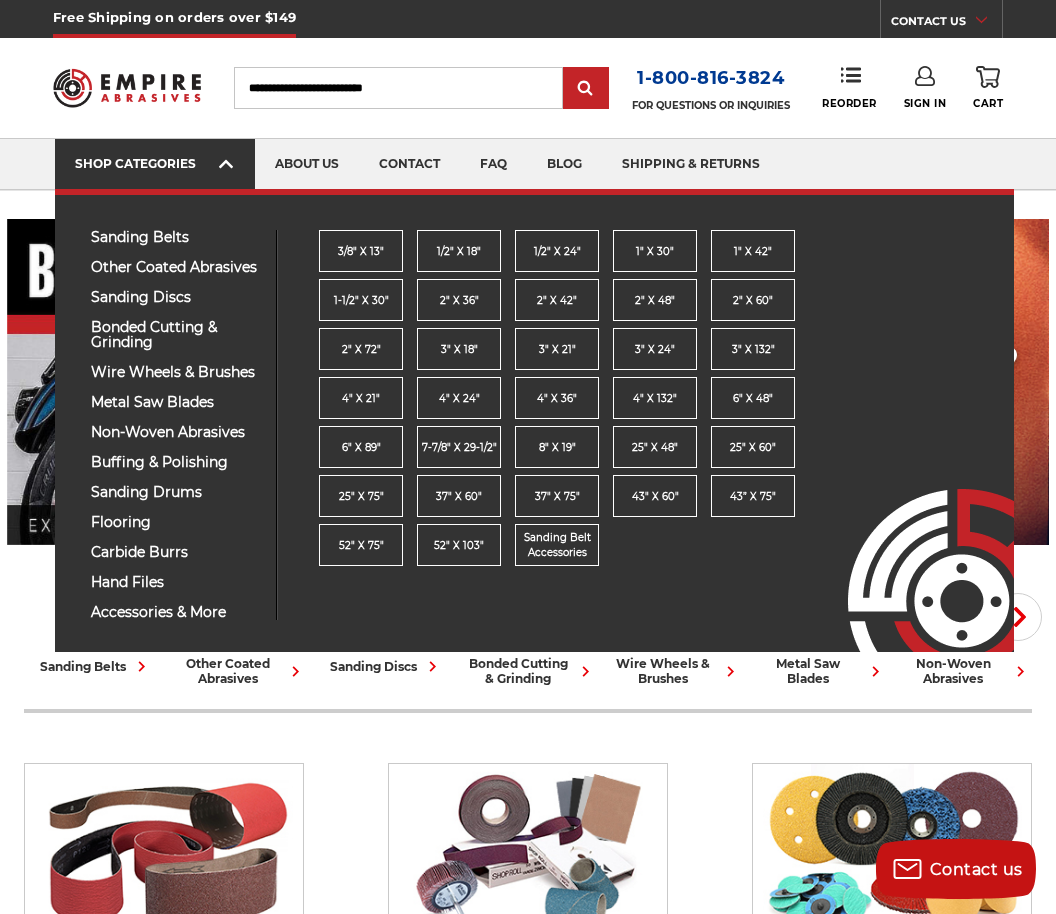 click 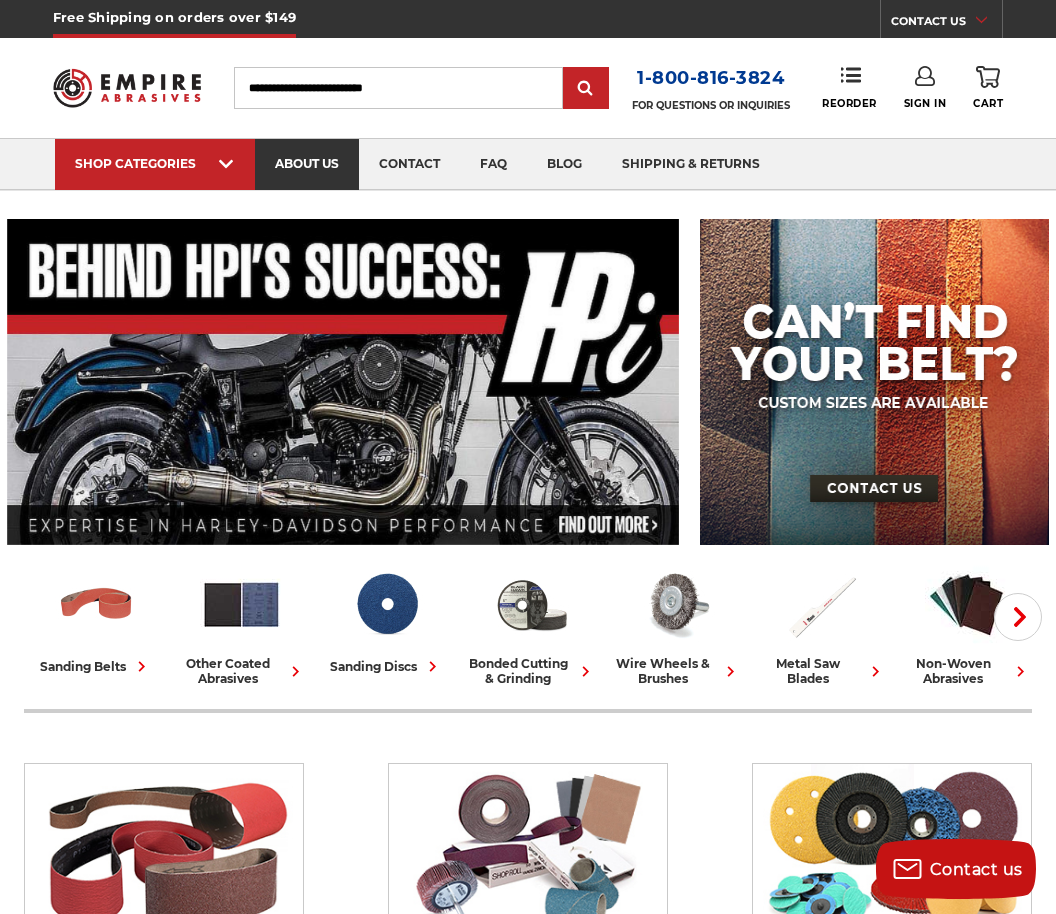 click on "about us" at bounding box center (307, 164) 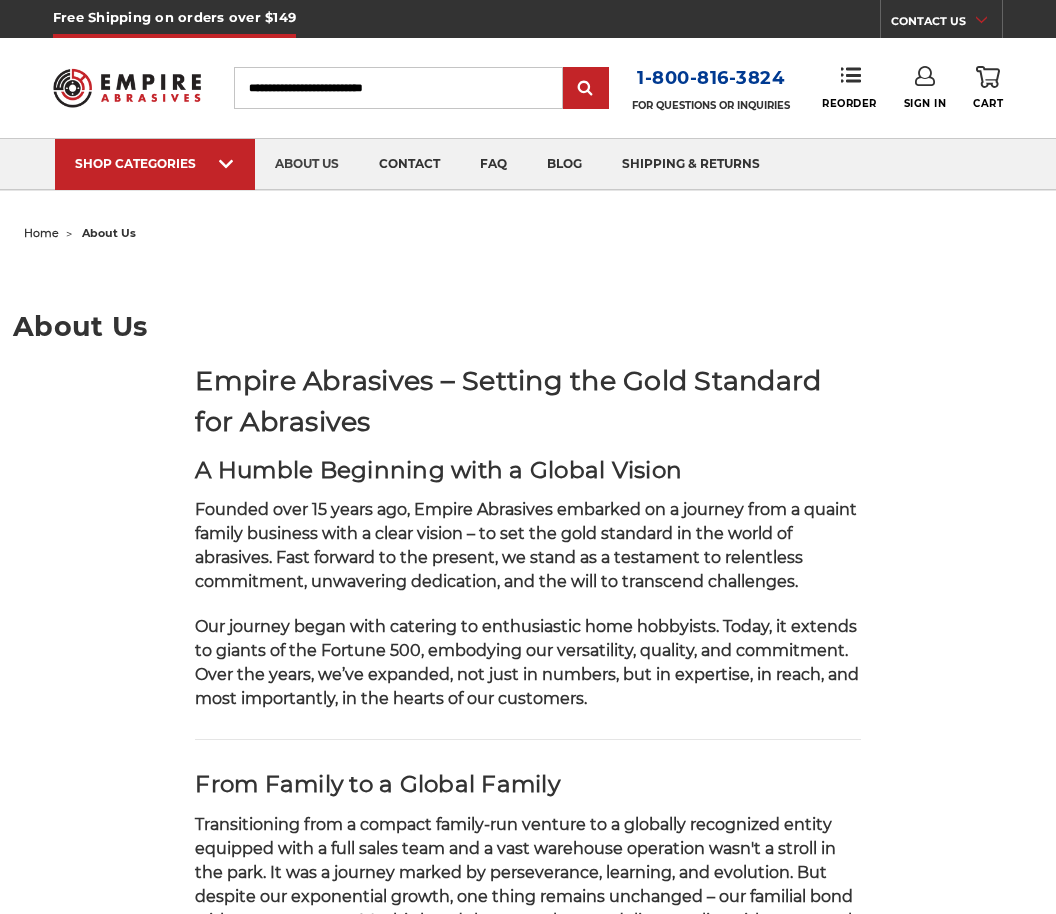 scroll, scrollTop: 0, scrollLeft: 0, axis: both 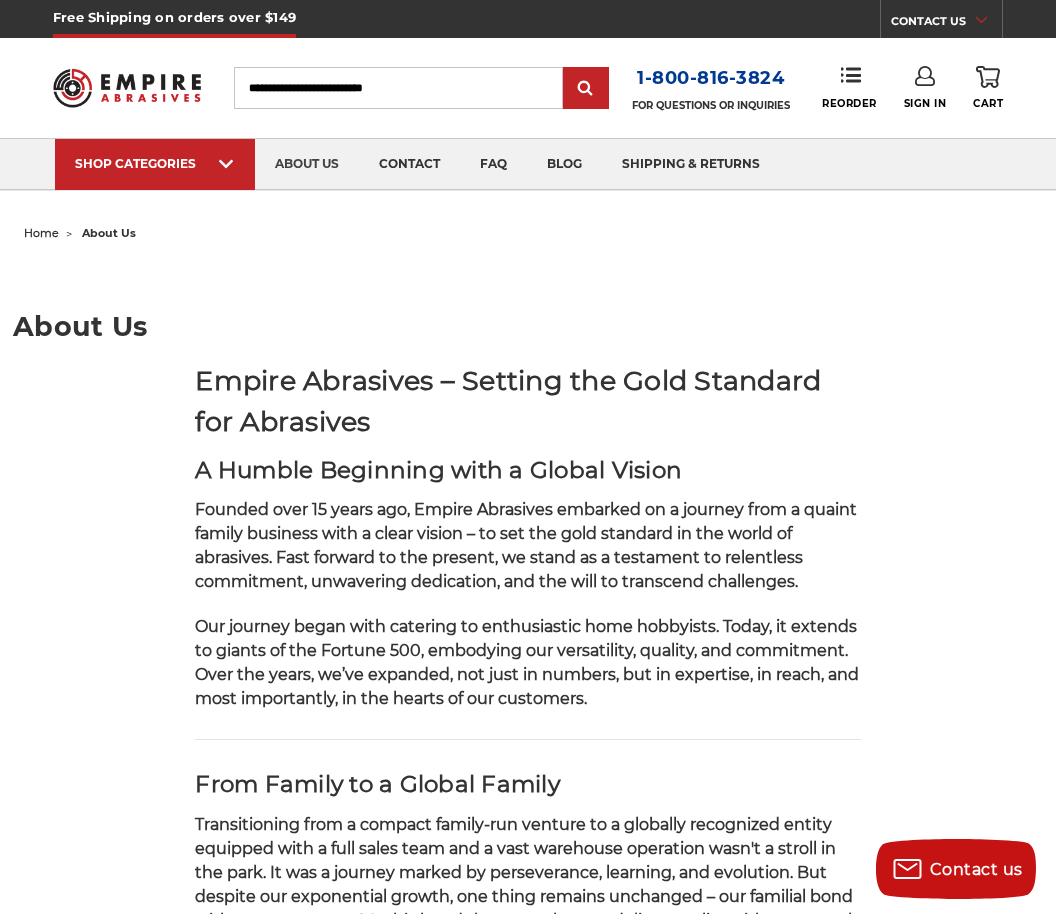 click on "home" at bounding box center (41, 233) 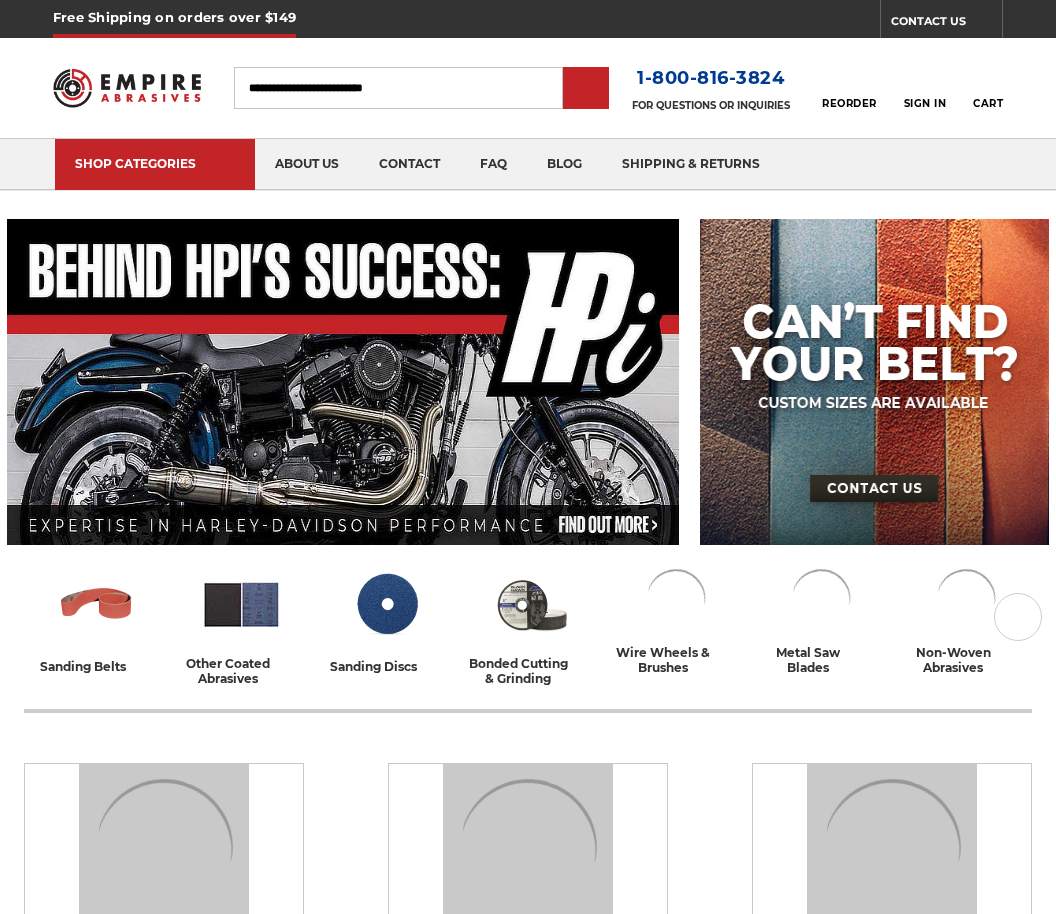 scroll, scrollTop: 0, scrollLeft: 0, axis: both 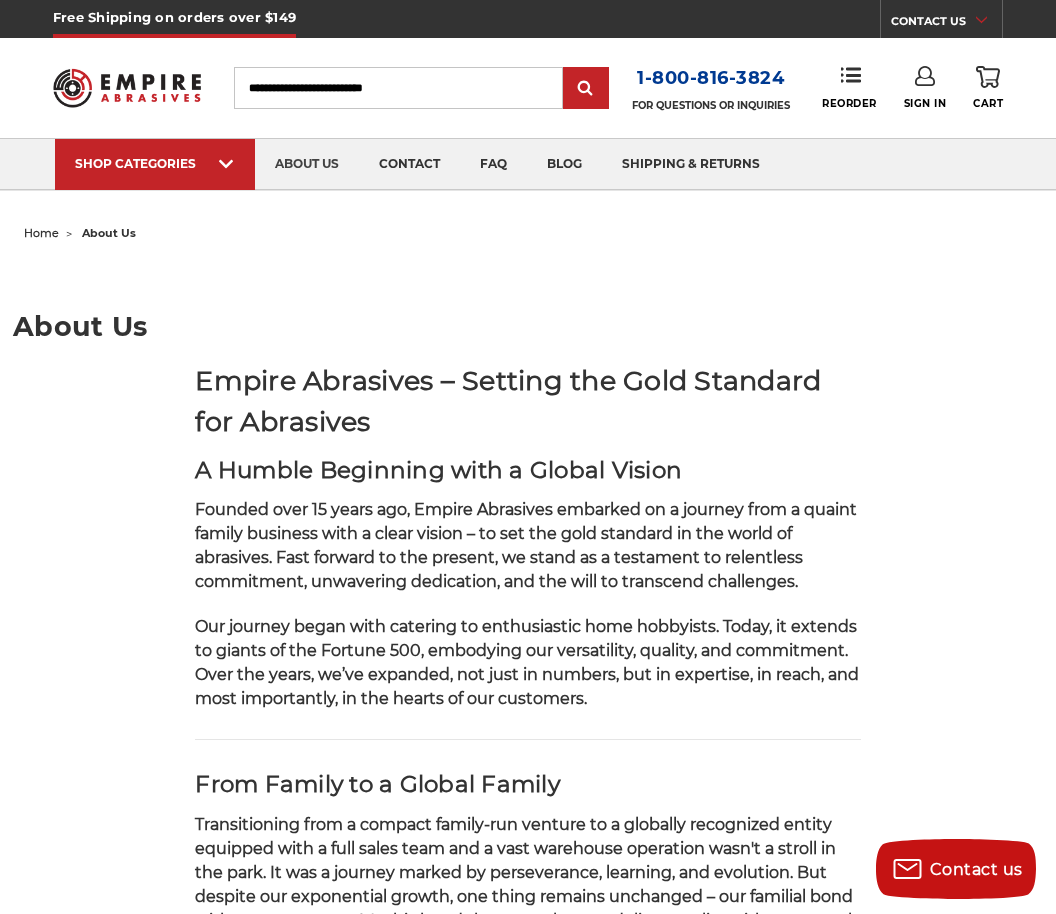 click at bounding box center [127, 88] 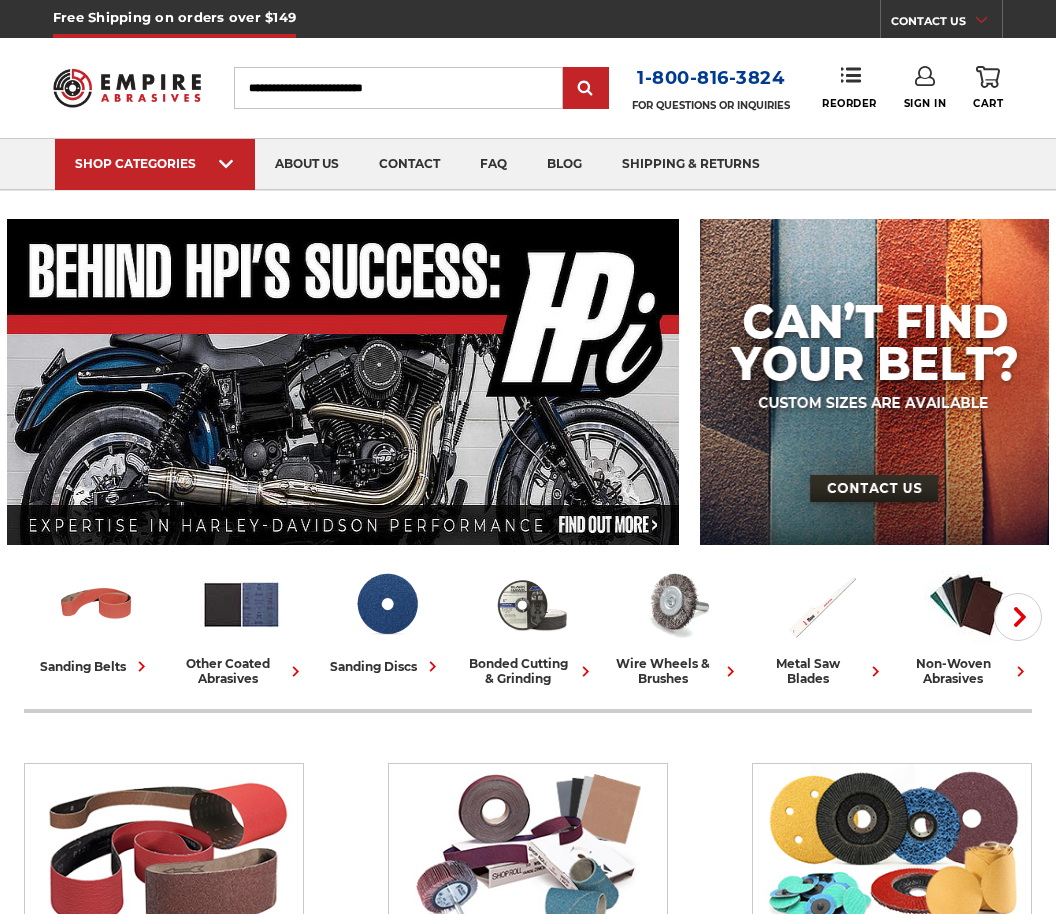scroll, scrollTop: 0, scrollLeft: 0, axis: both 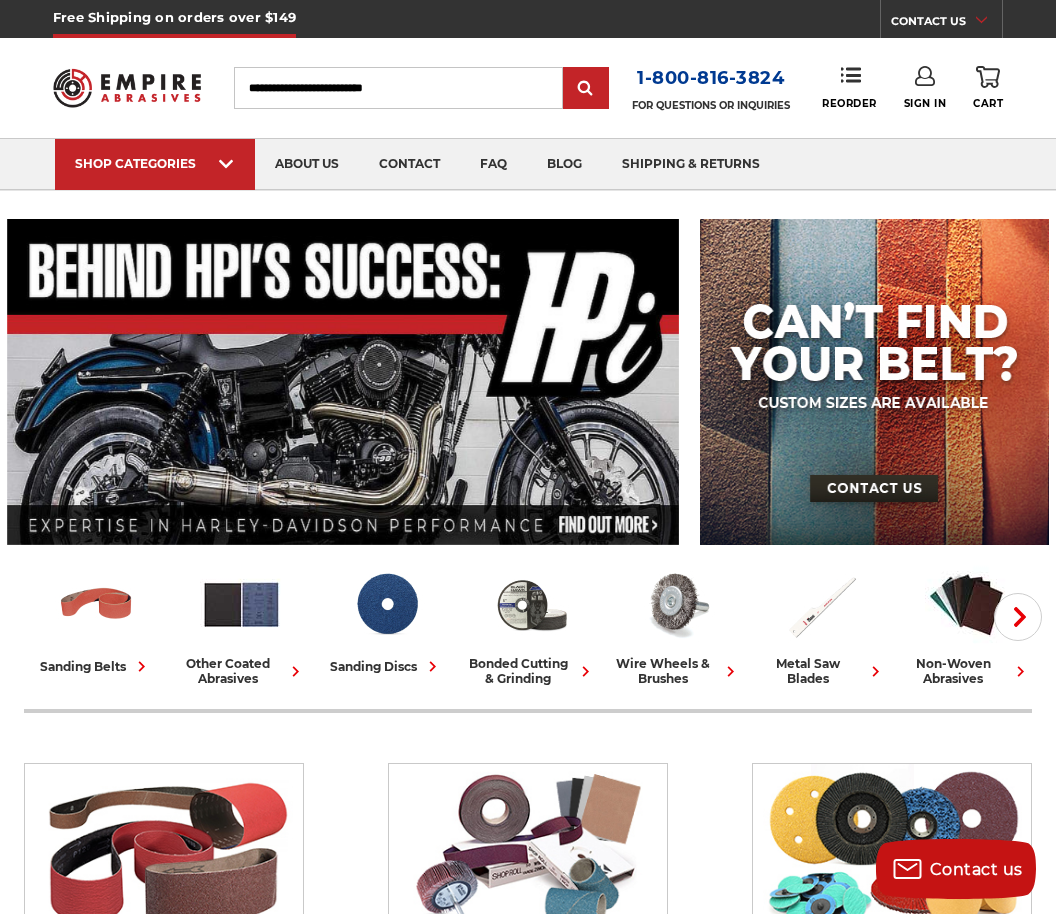 click on "Search" at bounding box center [398, 88] 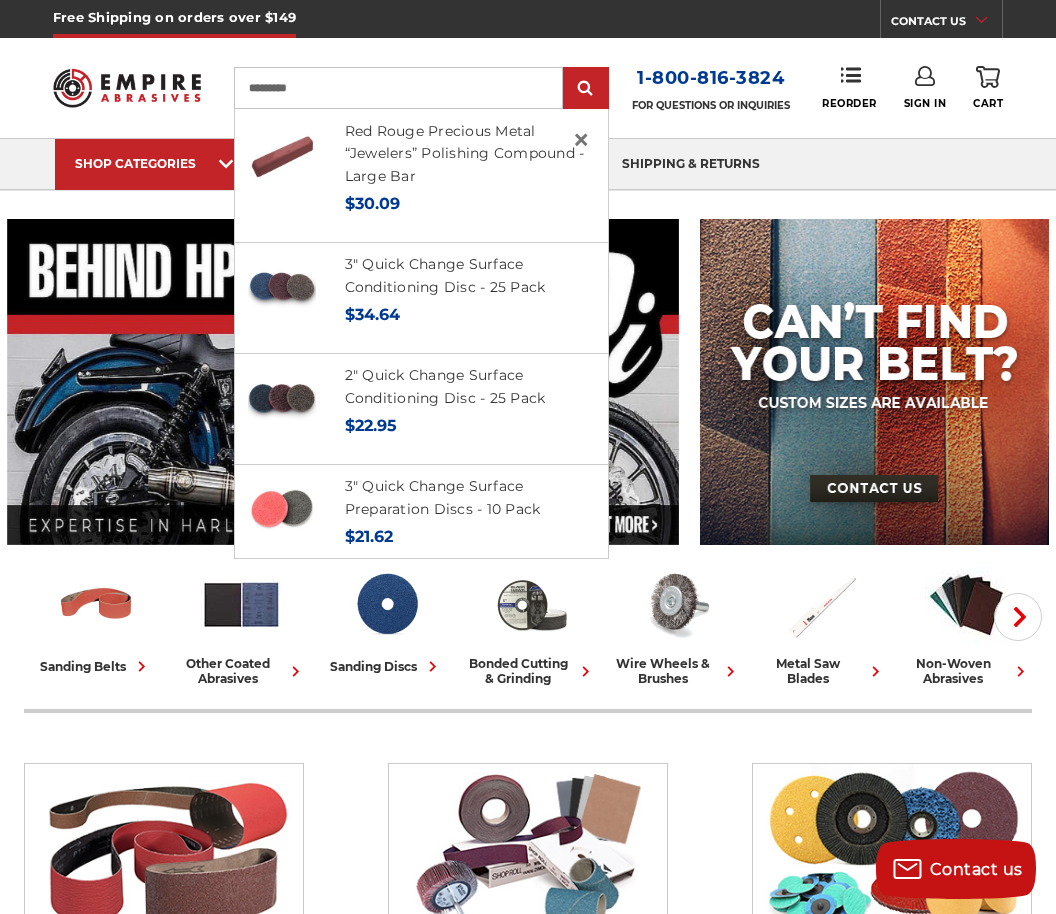 type on "**********" 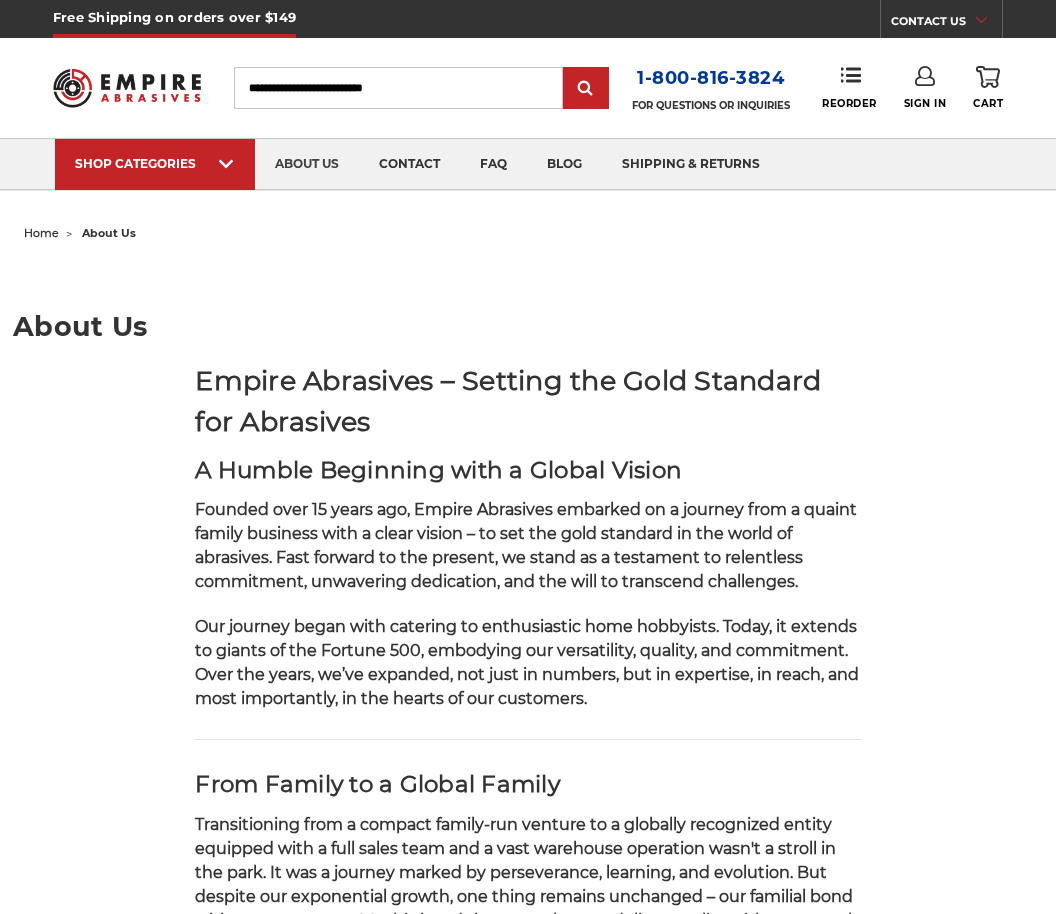 scroll, scrollTop: 0, scrollLeft: 0, axis: both 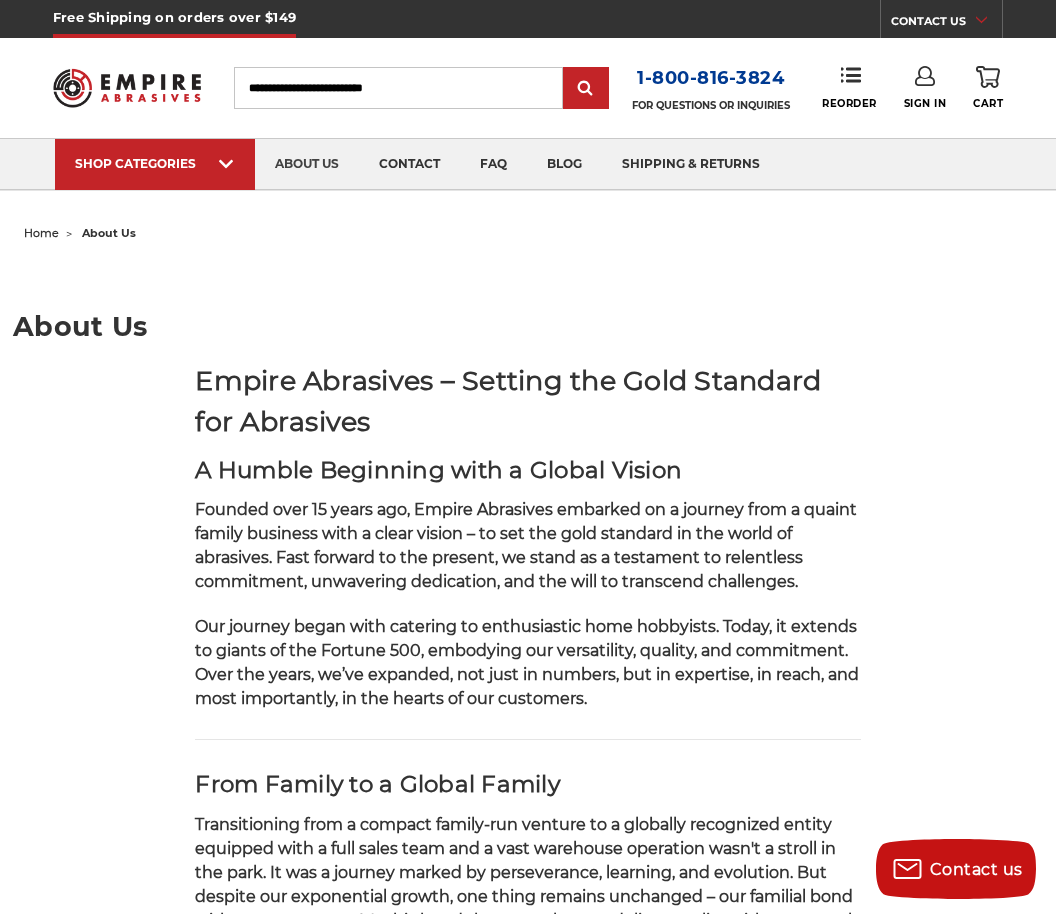 drag, startPoint x: 253, startPoint y: 91, endPoint x: 253, endPoint y: 105, distance: 14 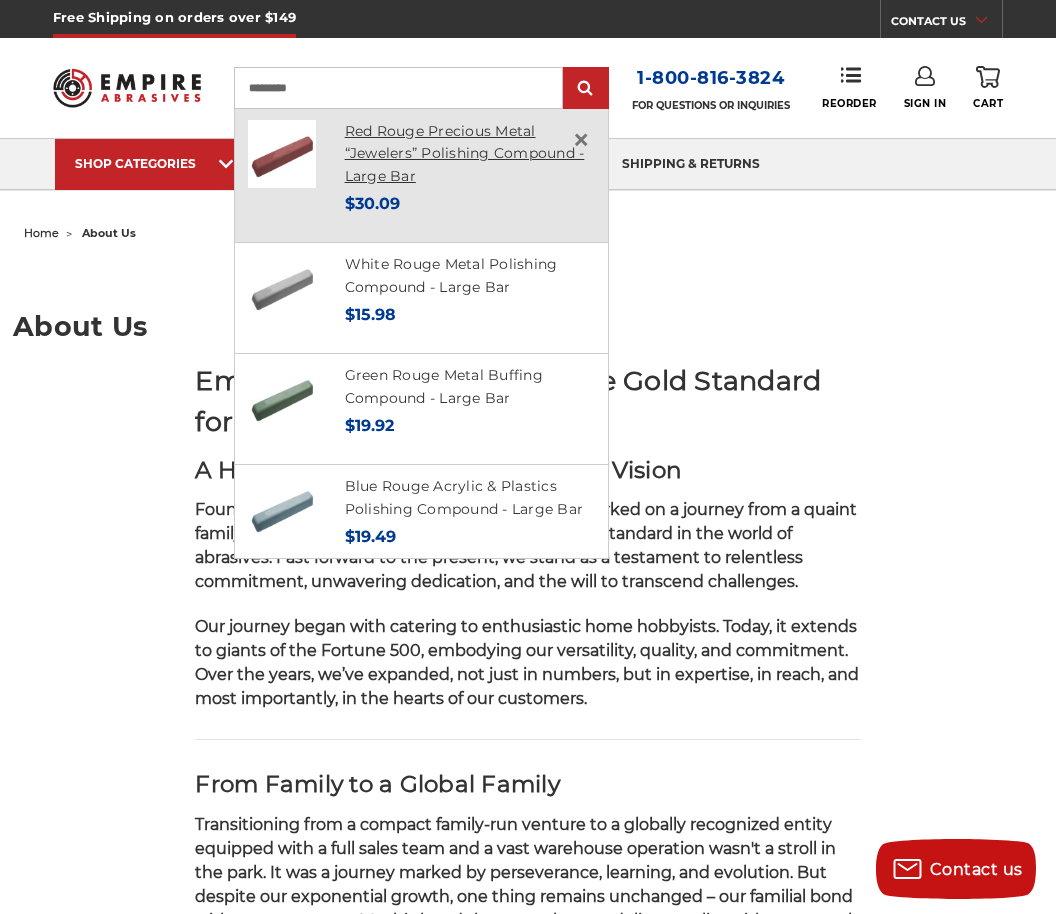 type on "*********" 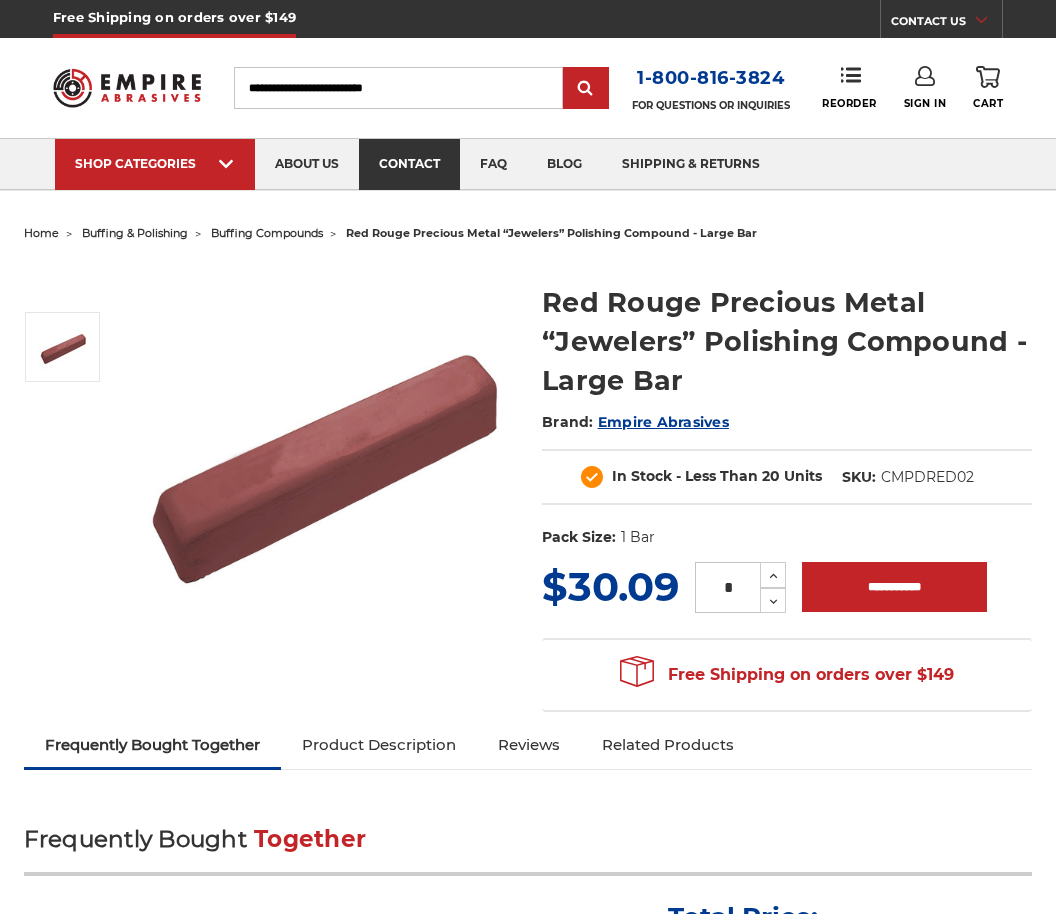 scroll, scrollTop: 0, scrollLeft: 0, axis: both 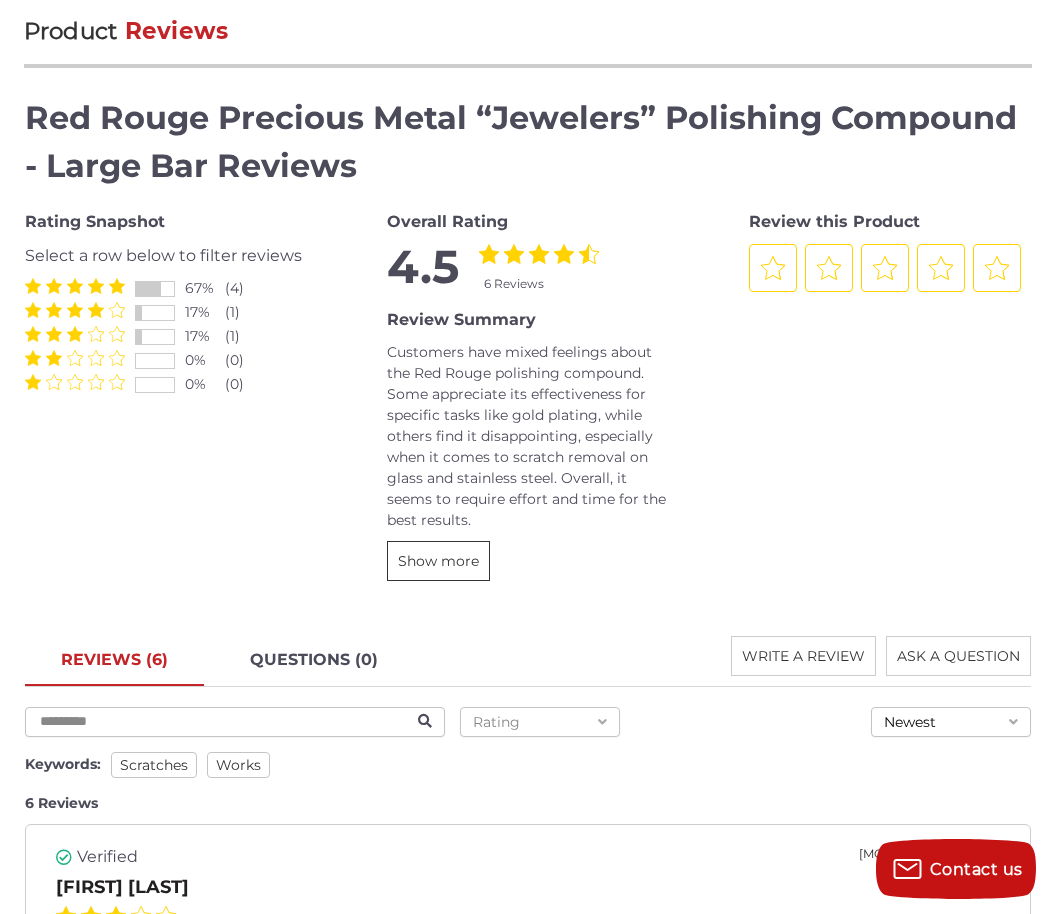 click on "Show more" at bounding box center (438, 561) 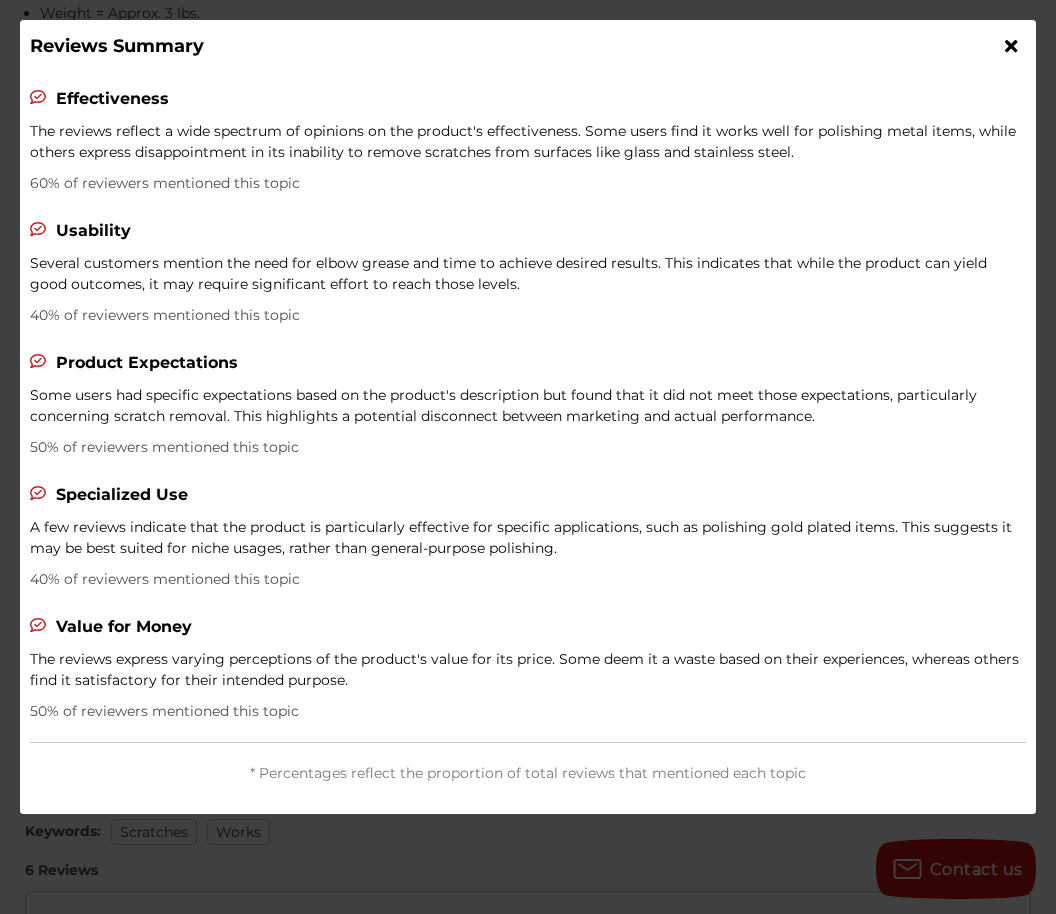scroll, scrollTop: 2356, scrollLeft: 0, axis: vertical 